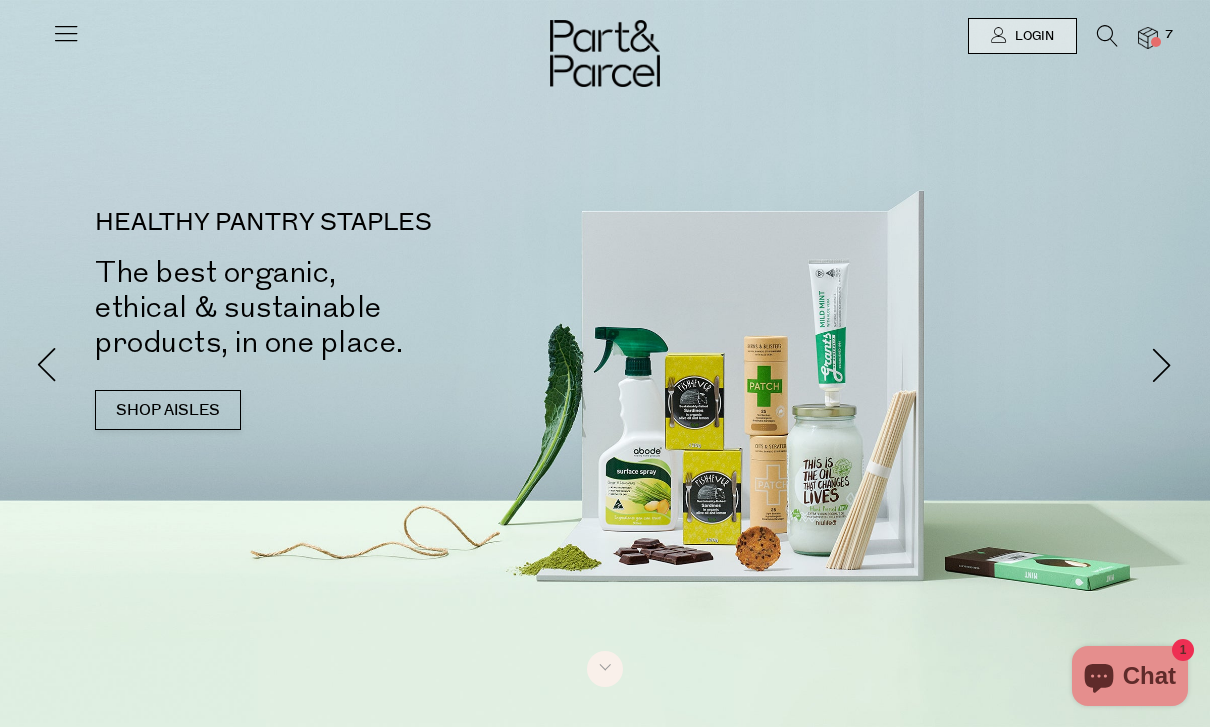 scroll, scrollTop: 0, scrollLeft: 0, axis: both 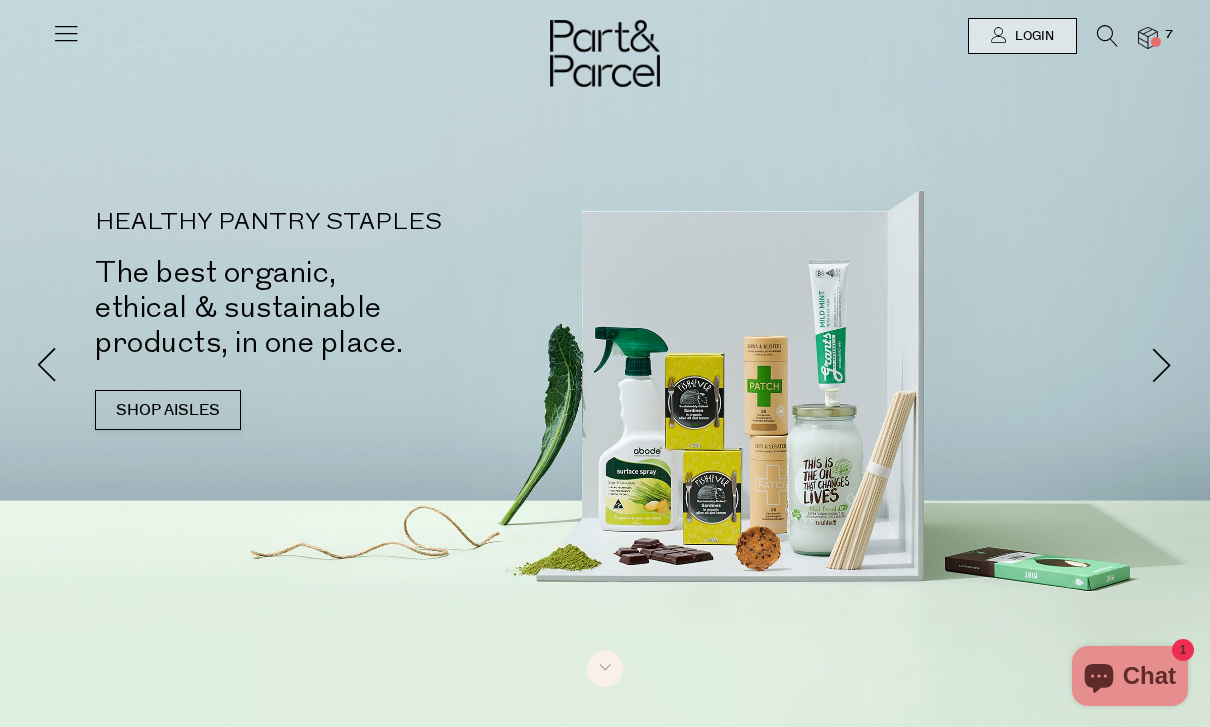 click at bounding box center [1148, 38] 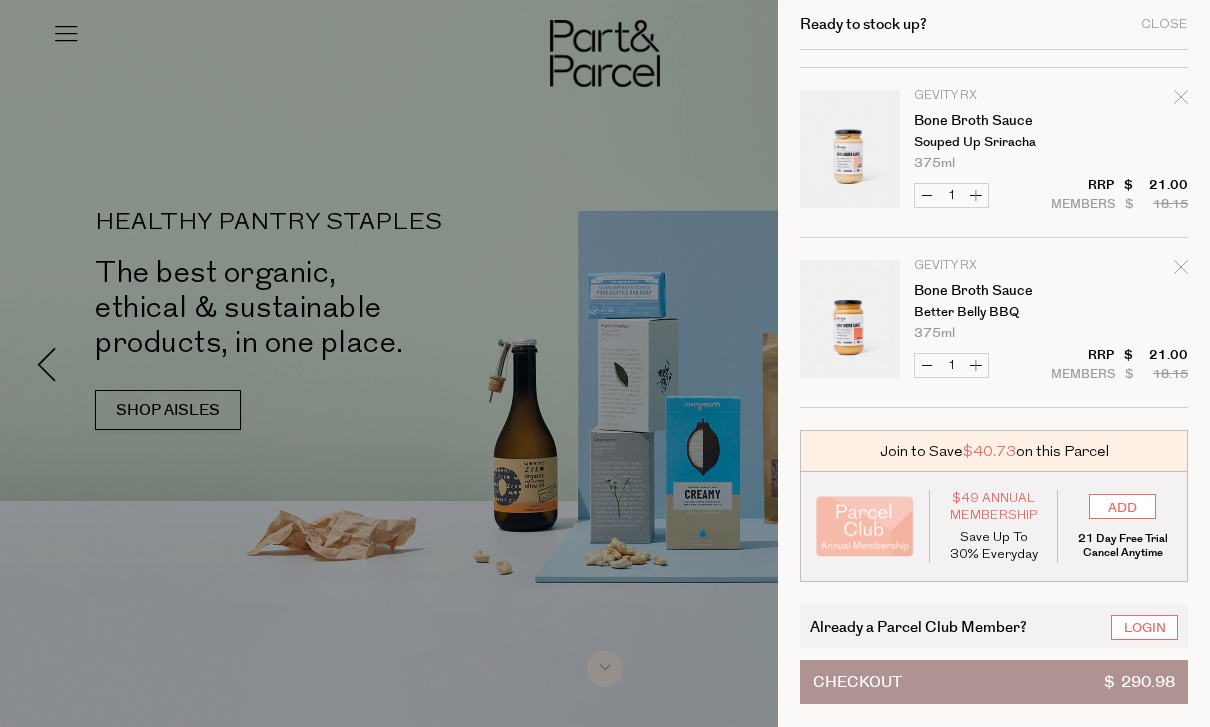 scroll, scrollTop: 832, scrollLeft: 0, axis: vertical 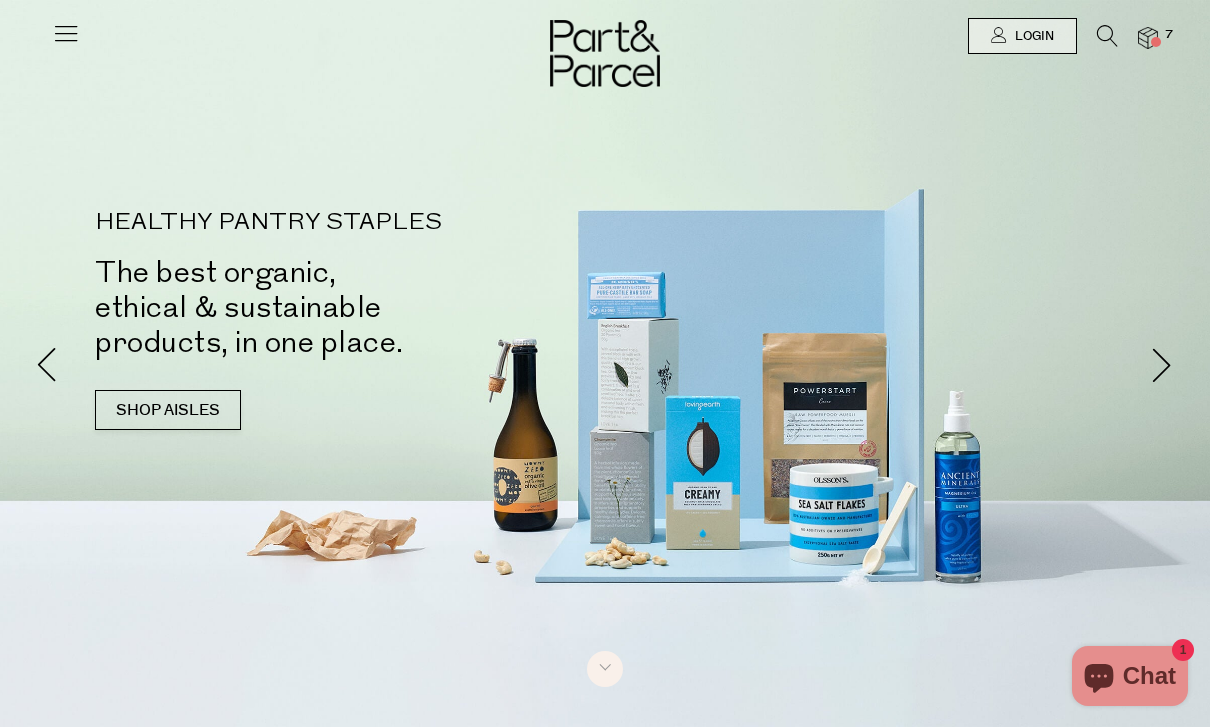 click at bounding box center [66, 41] 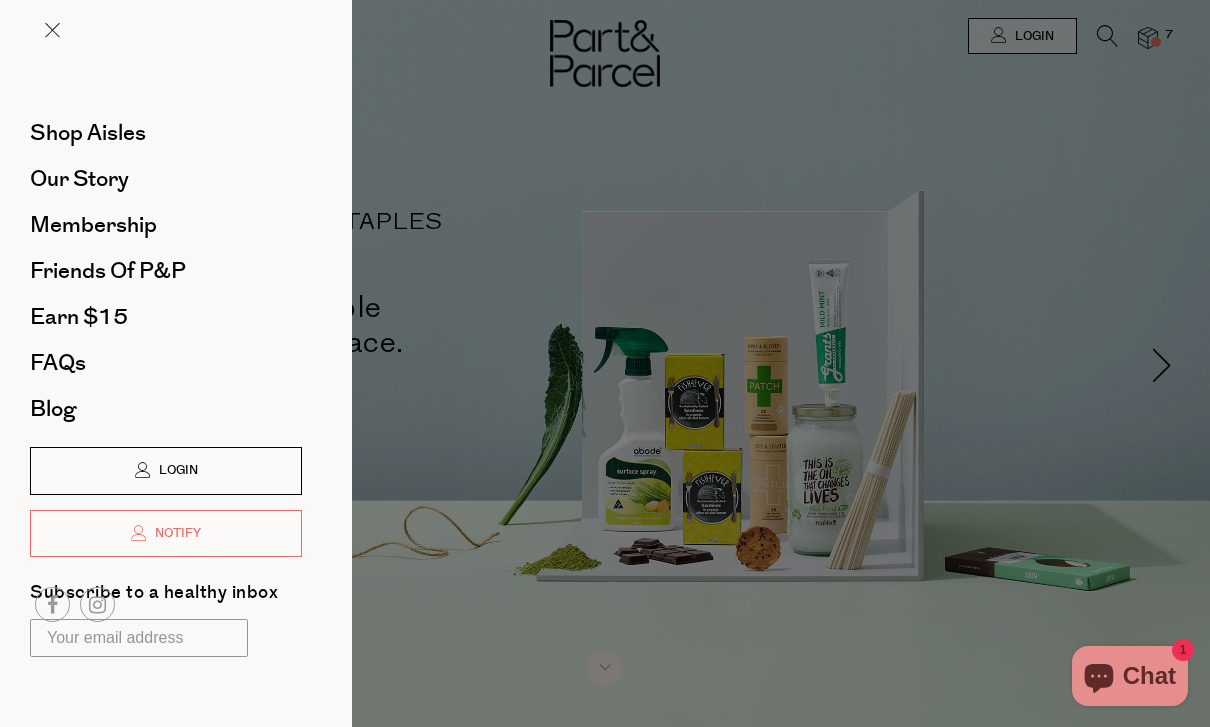 click on "Login" at bounding box center [166, 471] 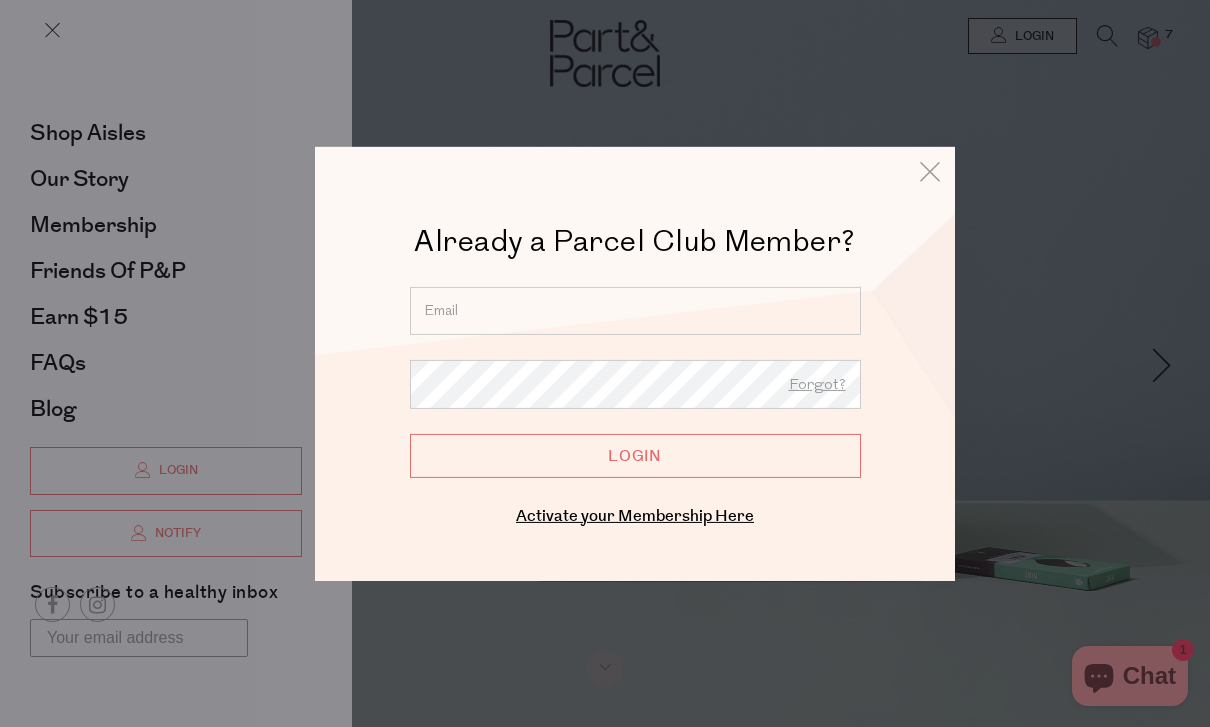 click at bounding box center [635, 310] 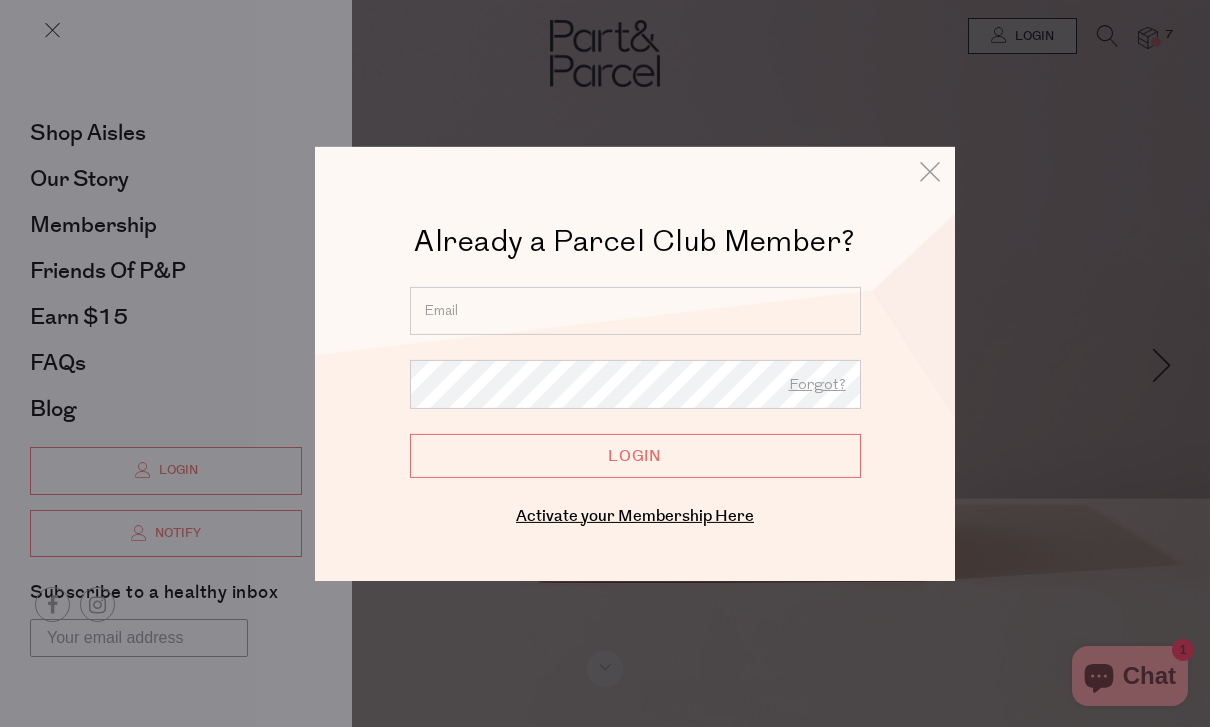 type on "sarahbradl3y@gmail.com" 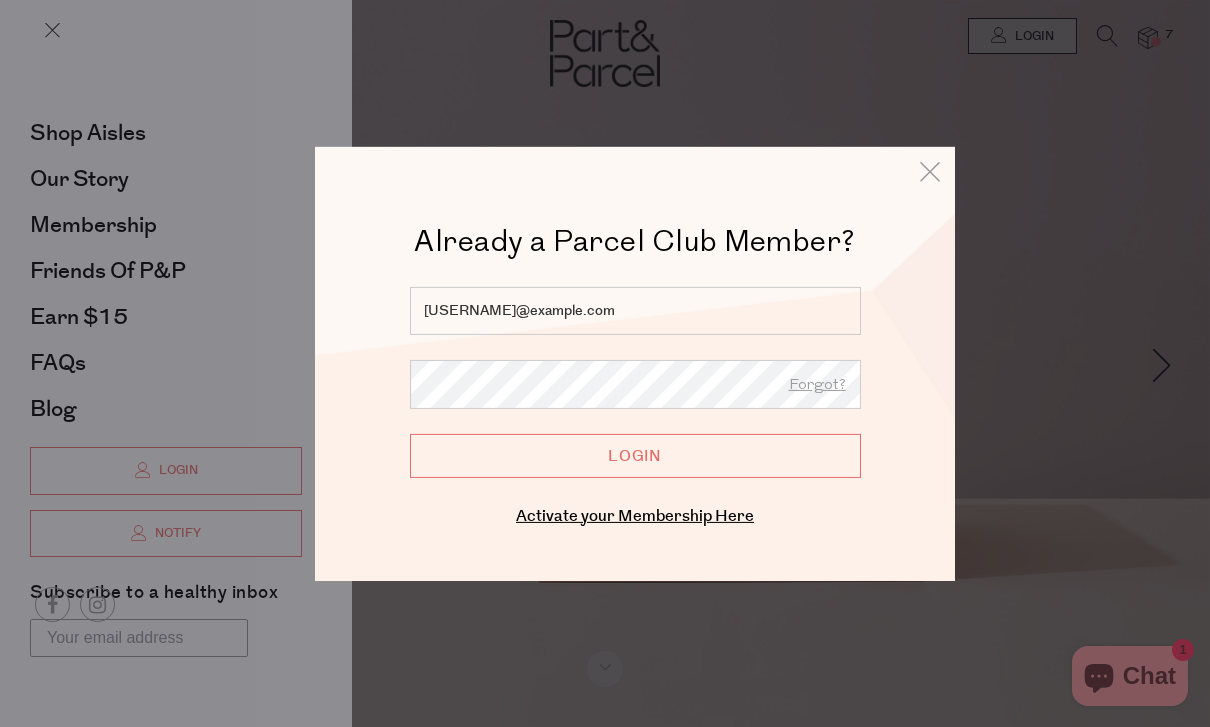 click on "Login" at bounding box center (635, 455) 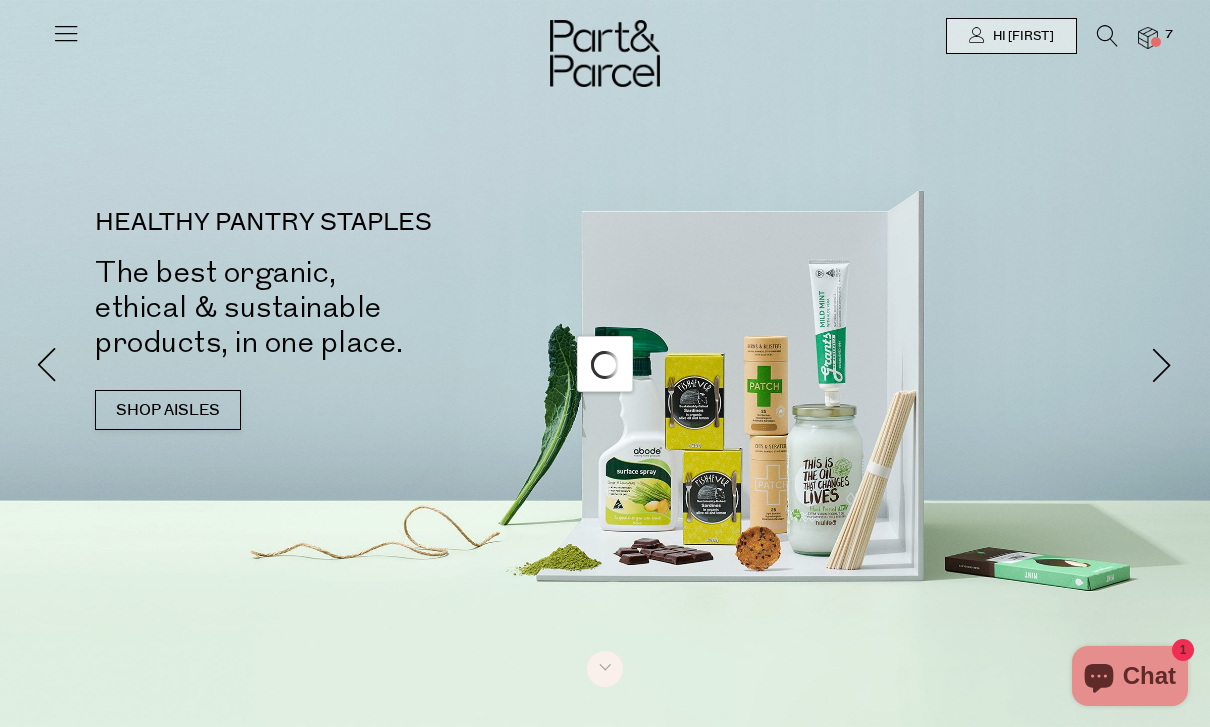 scroll, scrollTop: 0, scrollLeft: 0, axis: both 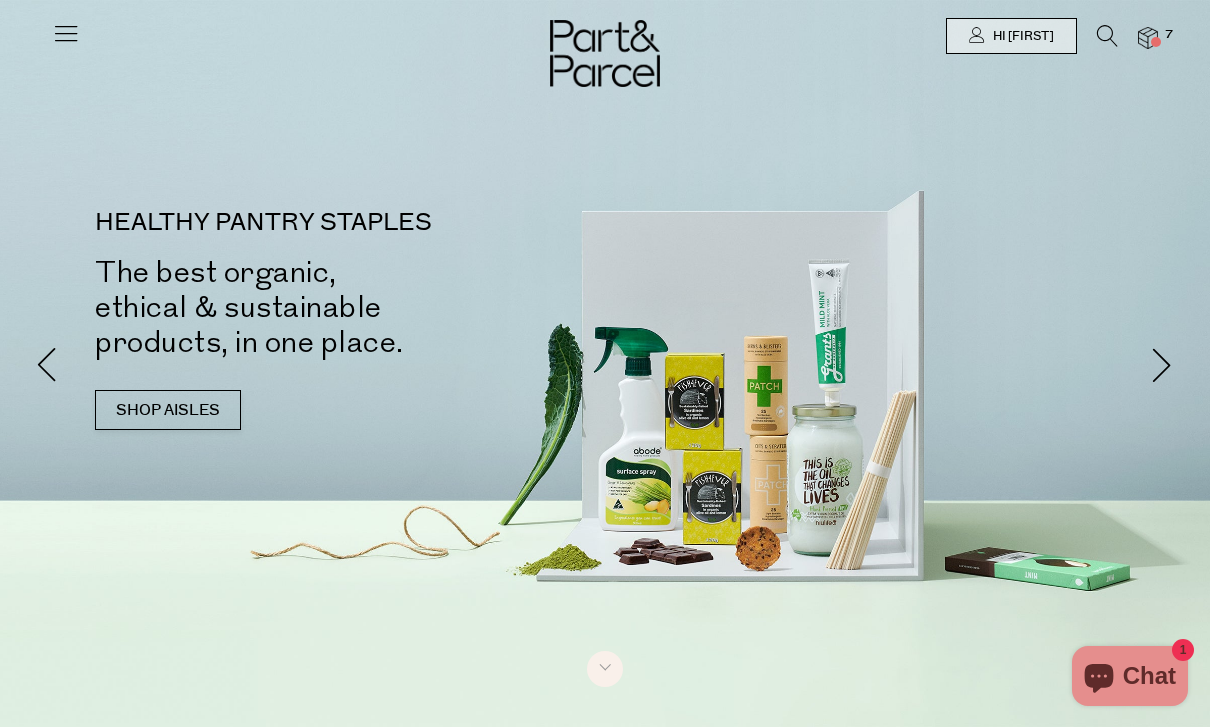click at bounding box center [66, 33] 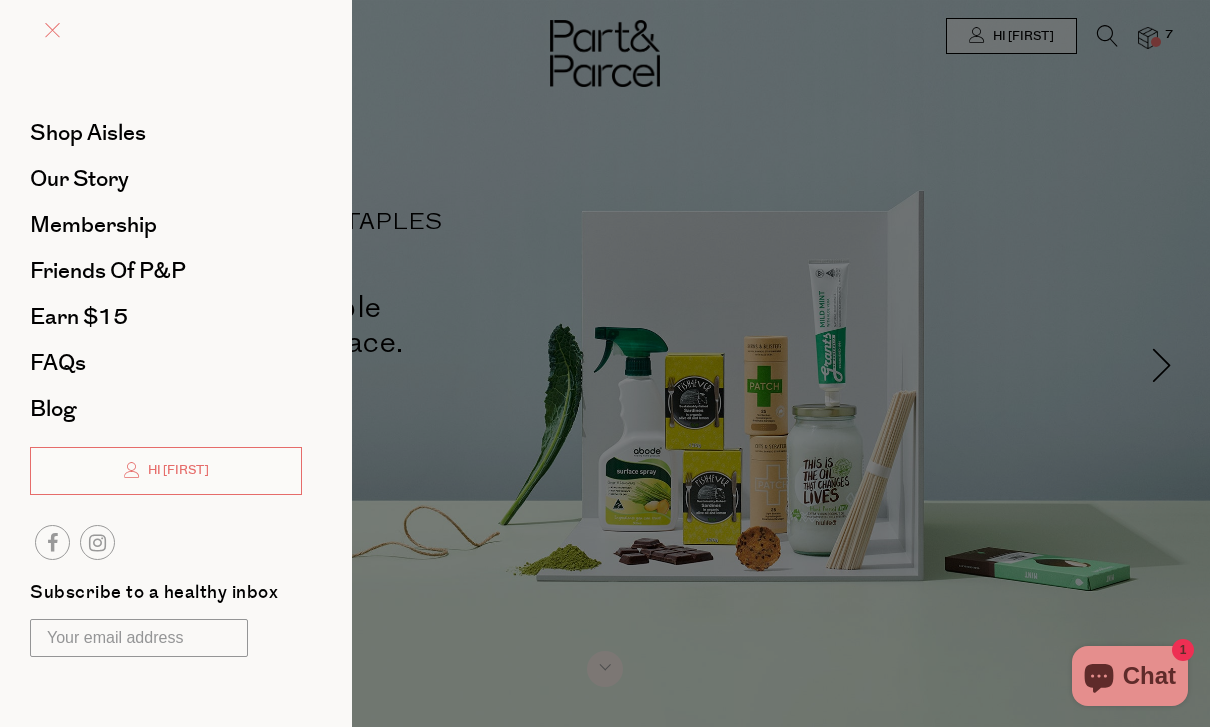 click at bounding box center [52, 30] 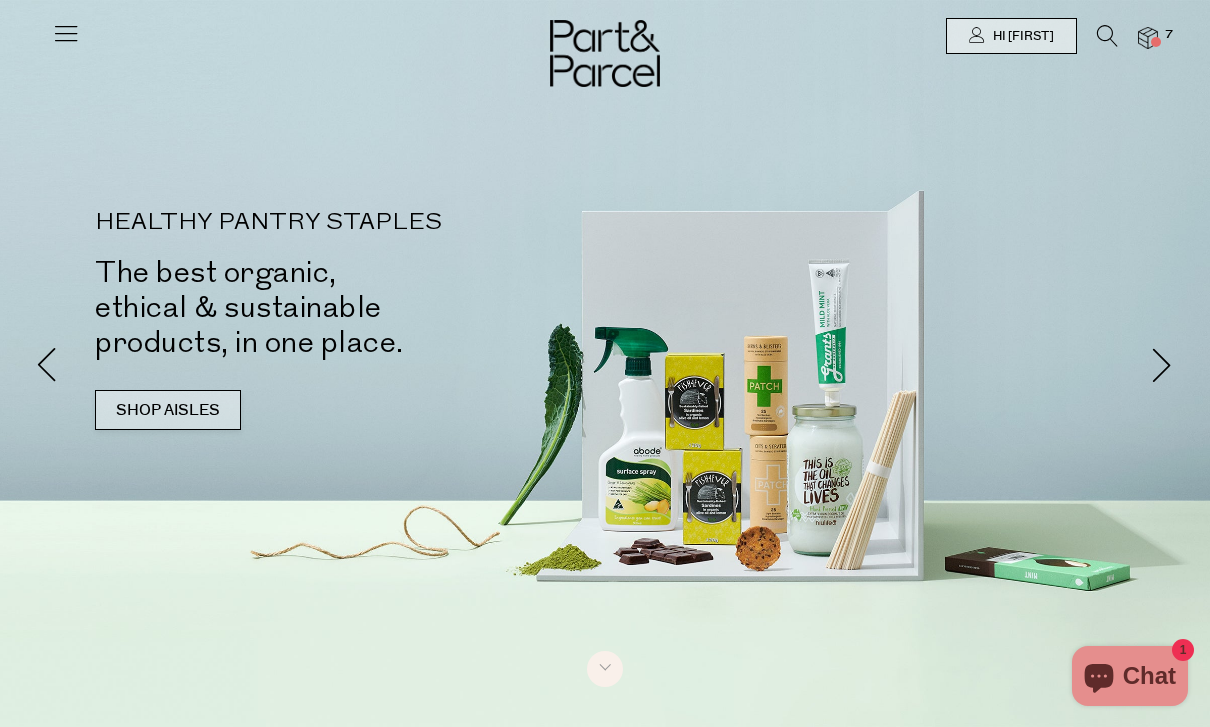 click on "SHOP AISLES" at bounding box center (168, 410) 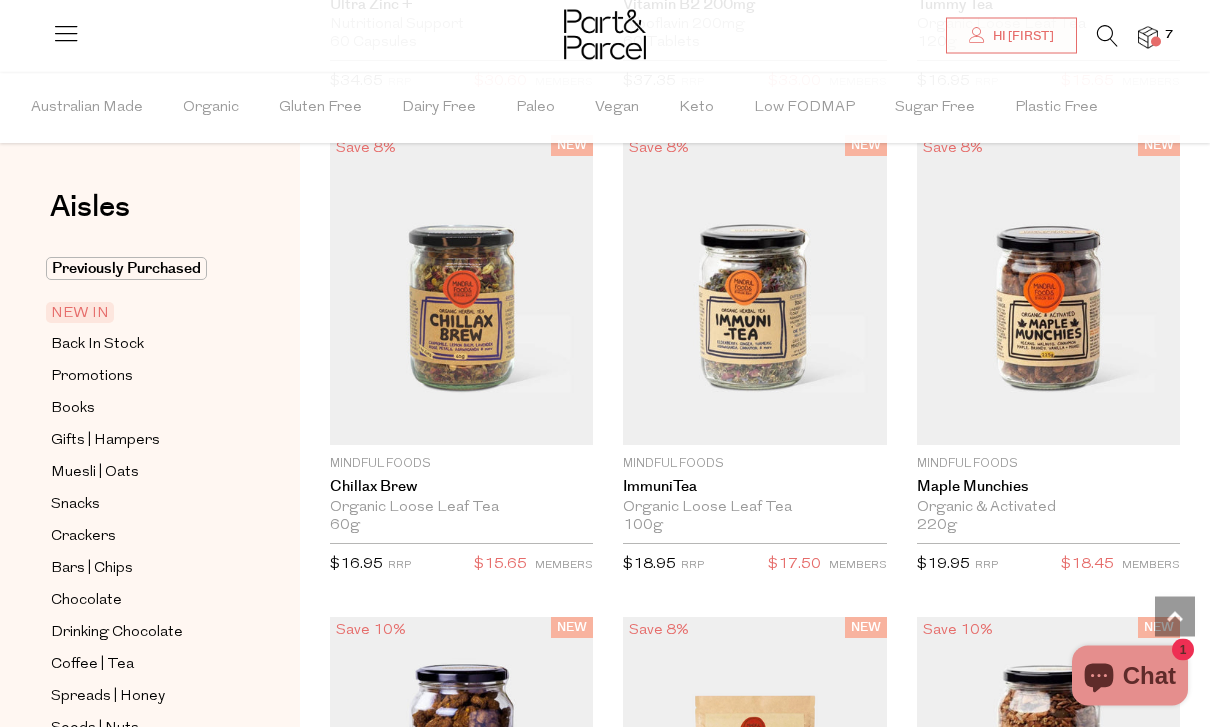 scroll, scrollTop: 3090, scrollLeft: 0, axis: vertical 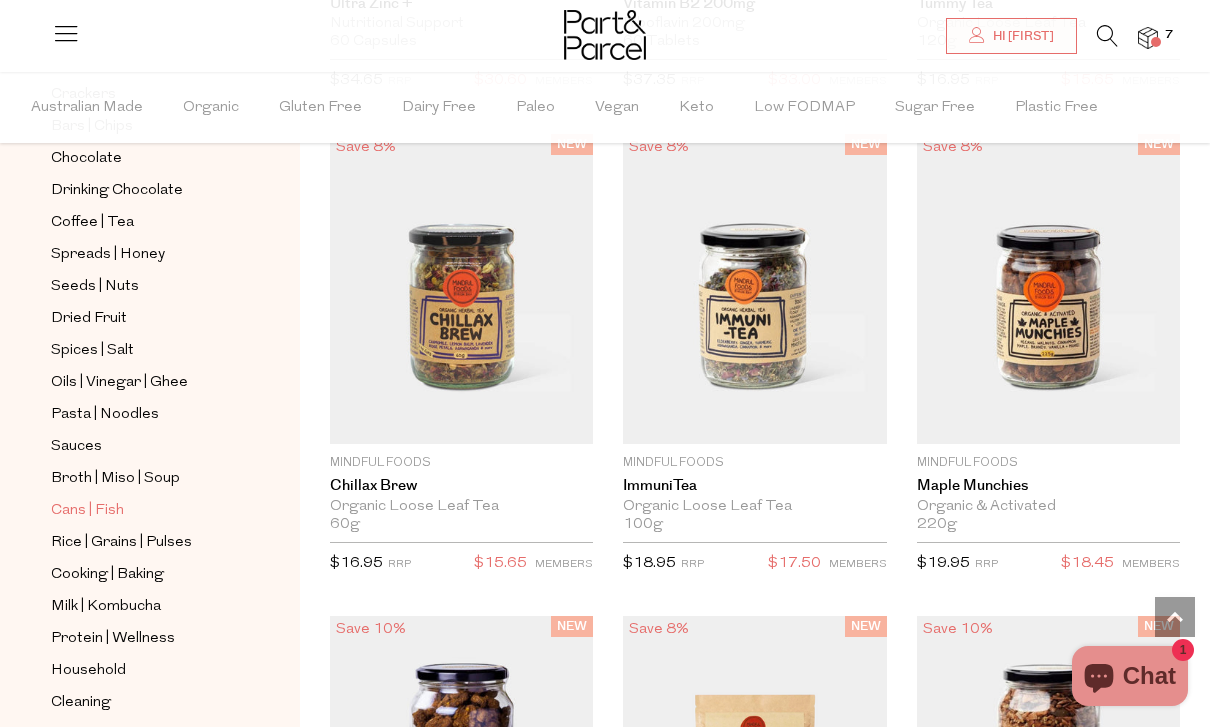 click on "Cans | Fish" at bounding box center [87, 511] 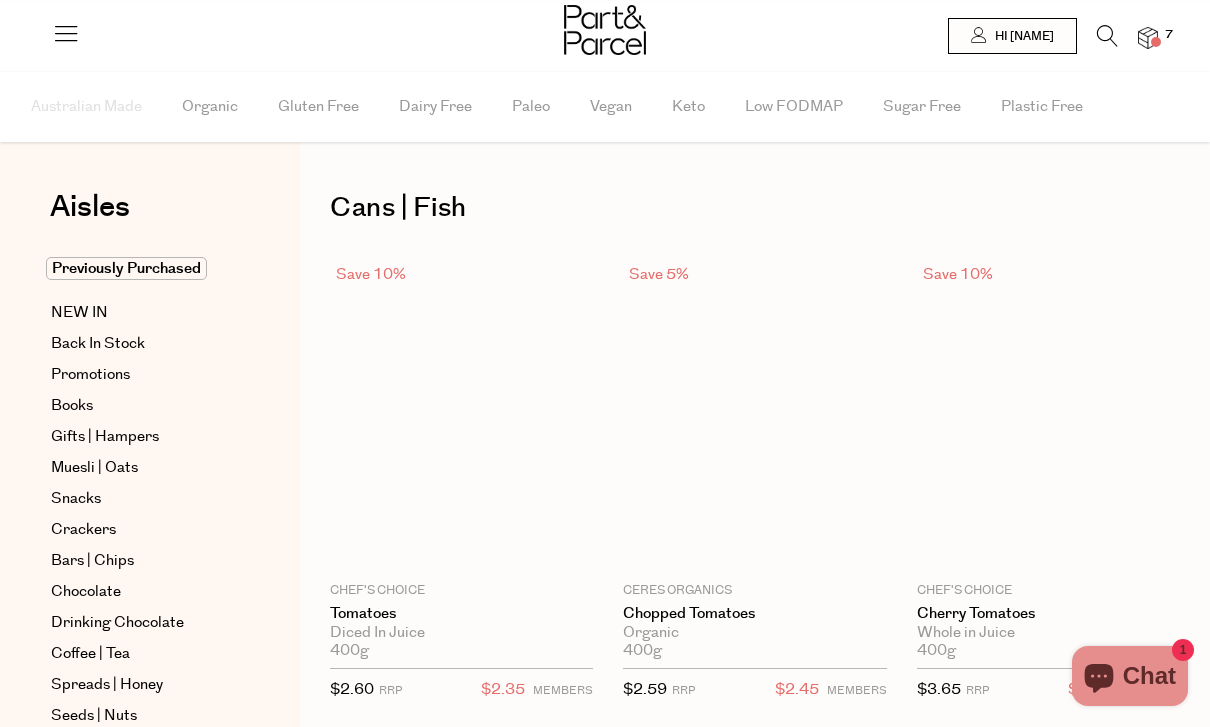 scroll, scrollTop: 0, scrollLeft: 0, axis: both 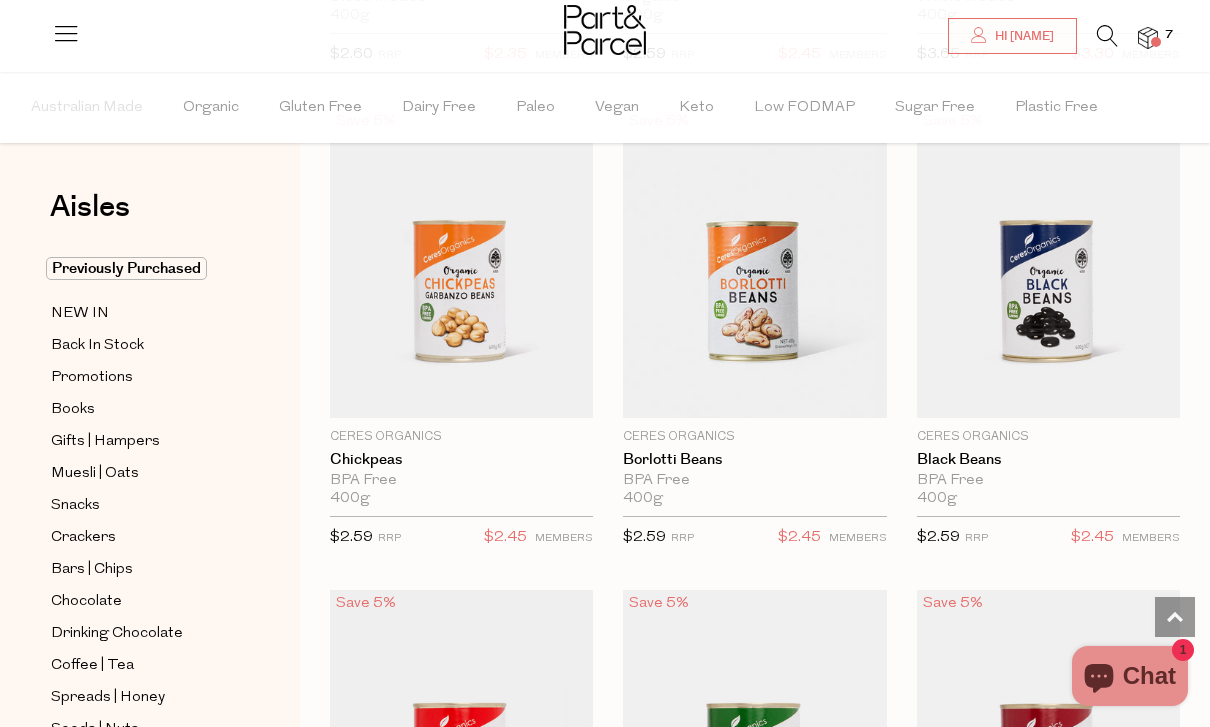 click at bounding box center [1148, 38] 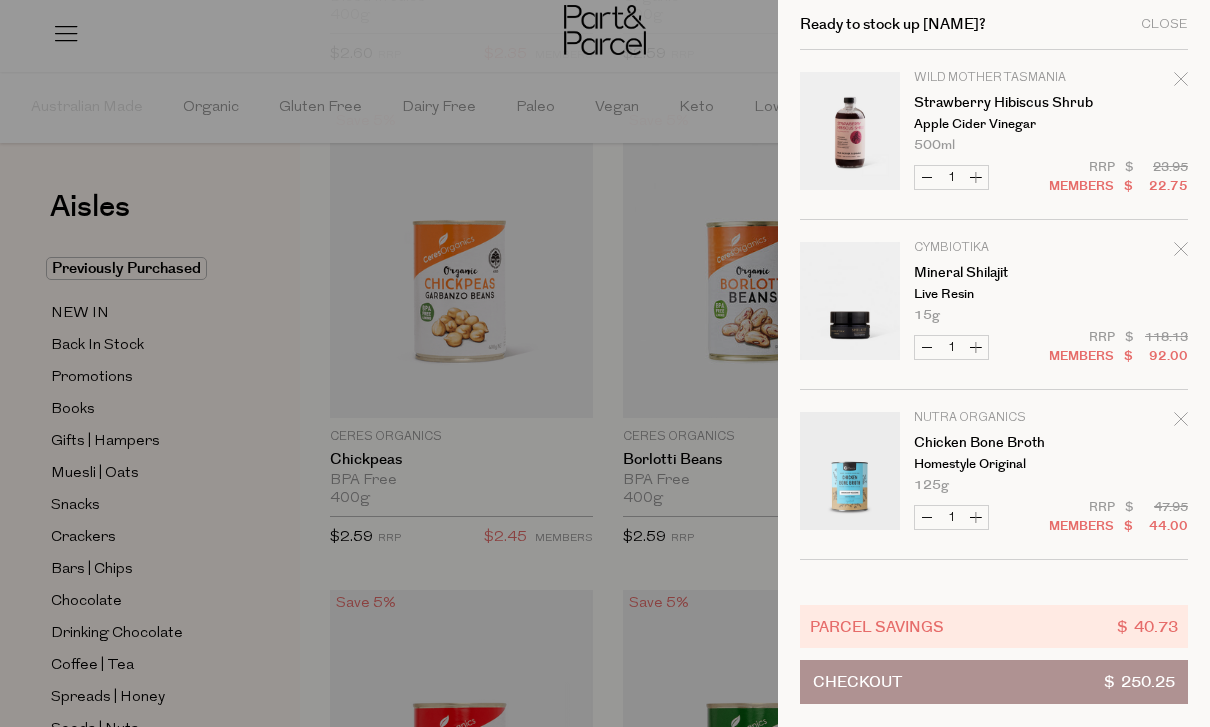 scroll, scrollTop: 0, scrollLeft: 0, axis: both 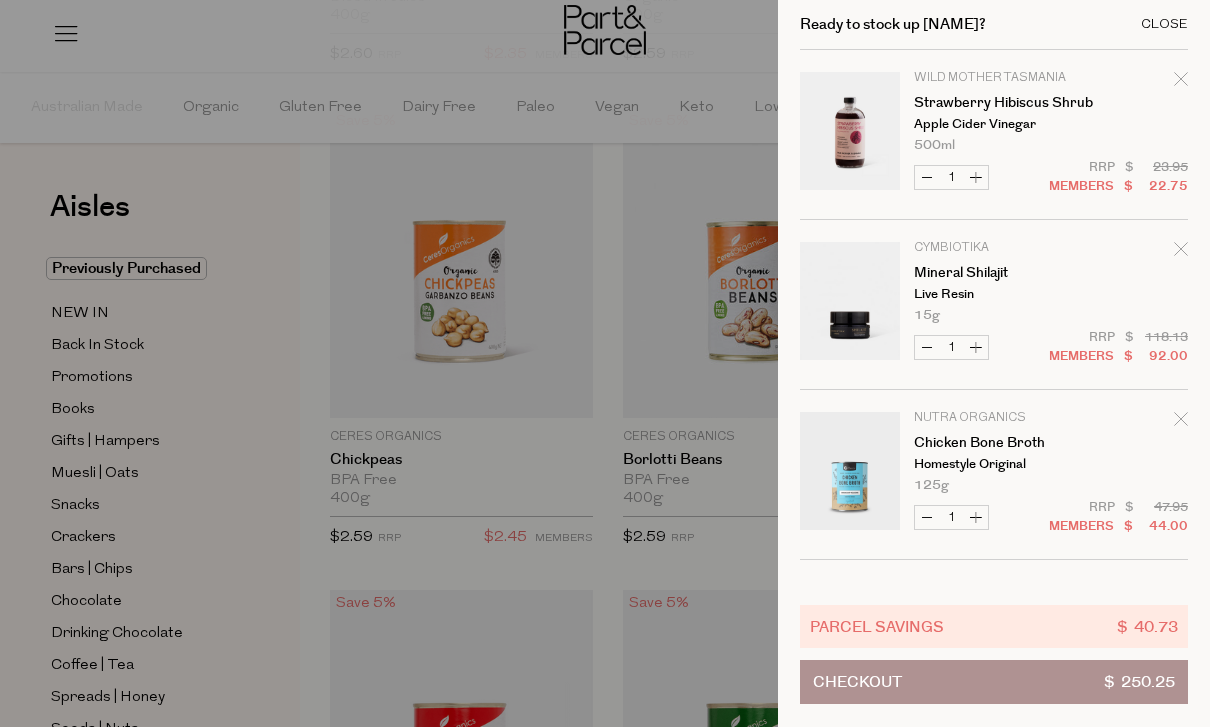 click on "Close" at bounding box center [1164, 24] 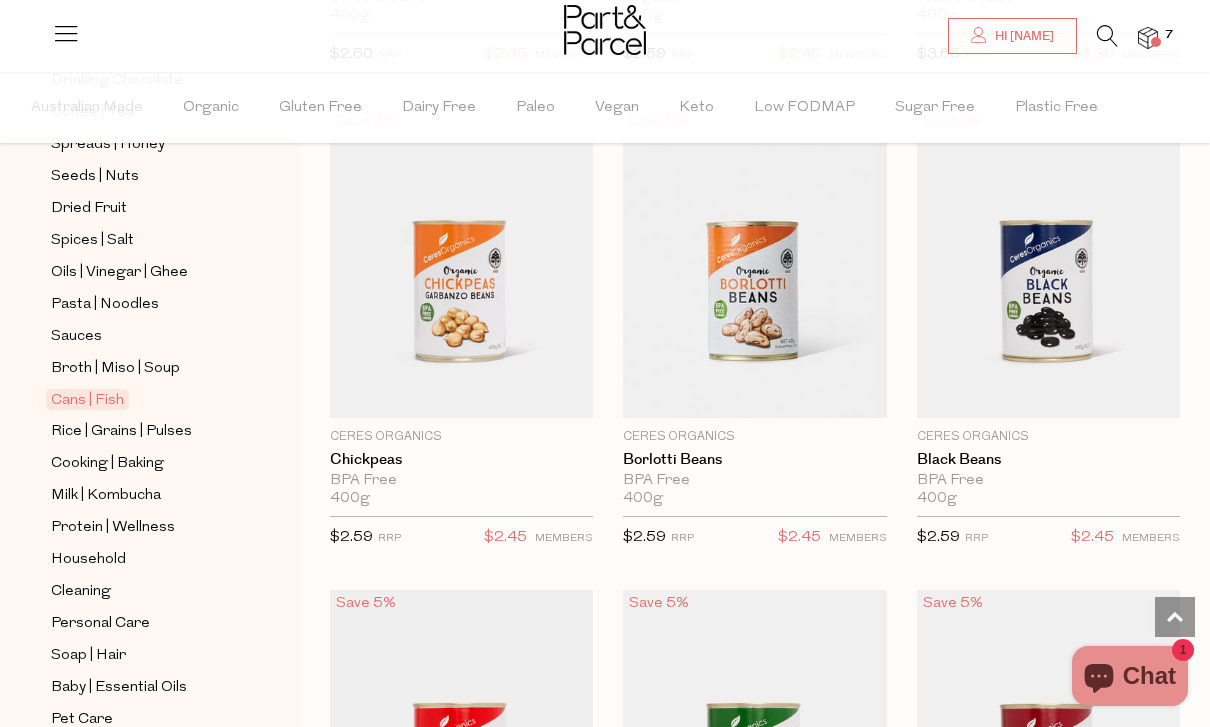 scroll, scrollTop: 552, scrollLeft: 0, axis: vertical 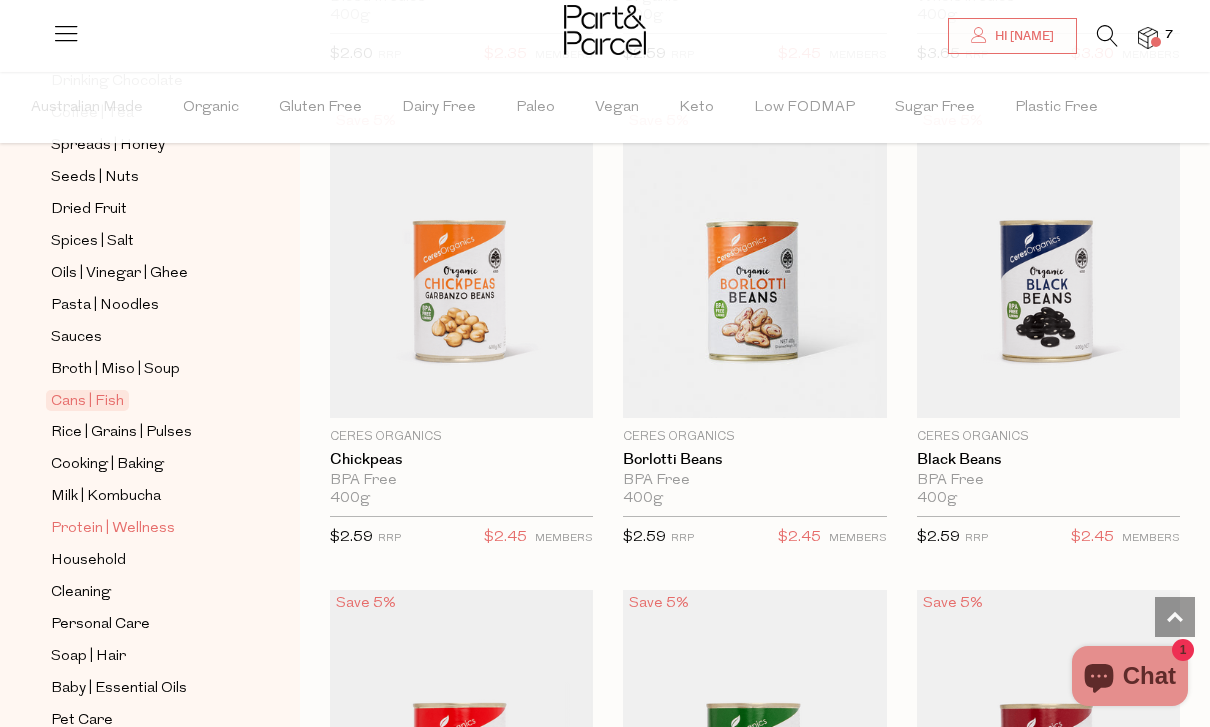 click on "Protein | Wellness" at bounding box center [113, 529] 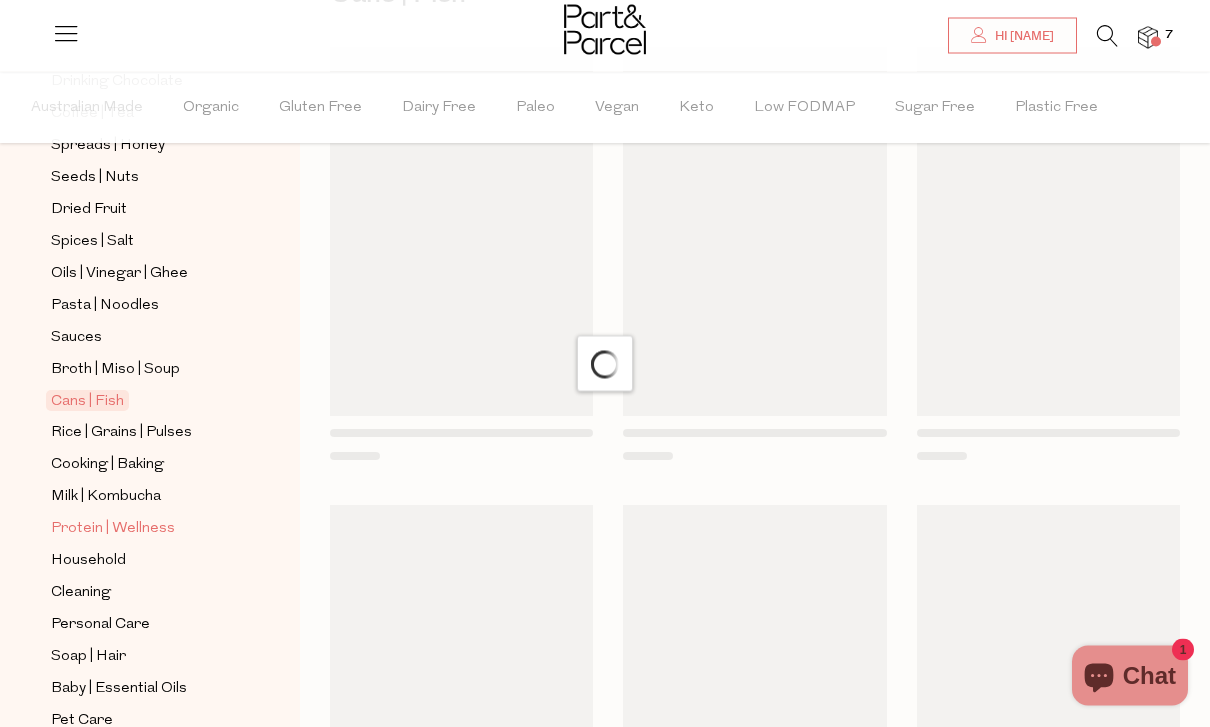 scroll, scrollTop: 0, scrollLeft: 0, axis: both 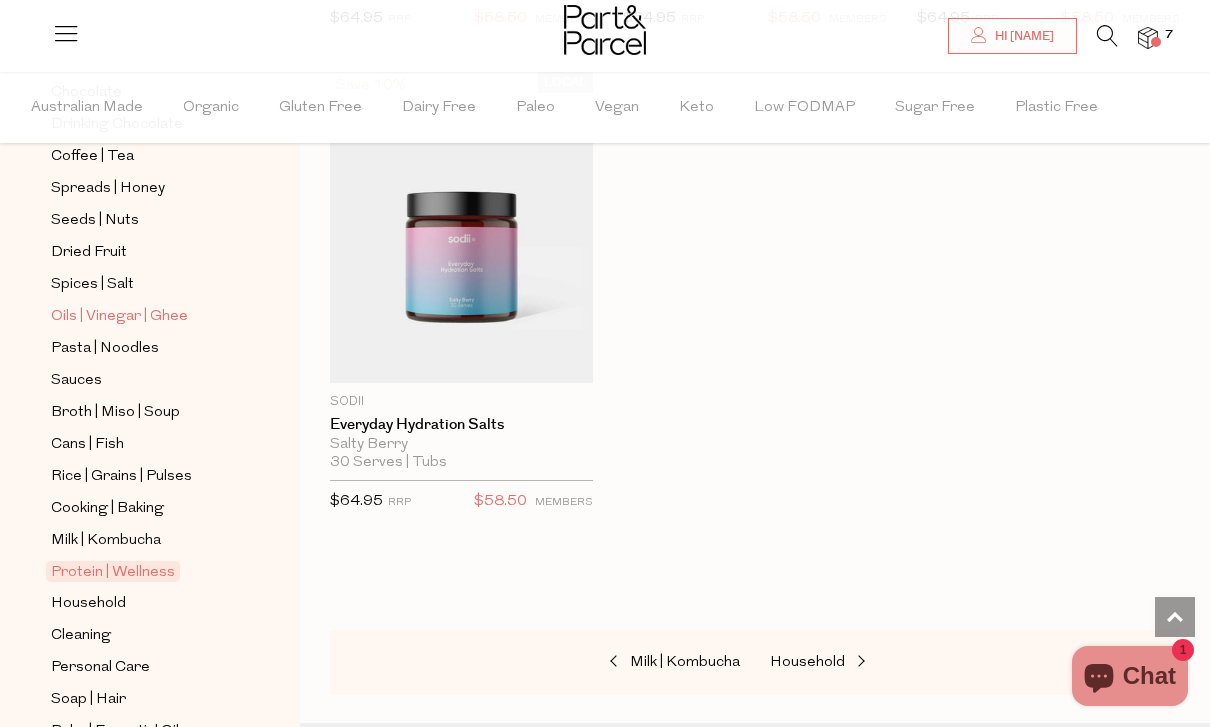 click on "Oils | Vinegar | Ghee" at bounding box center [119, 317] 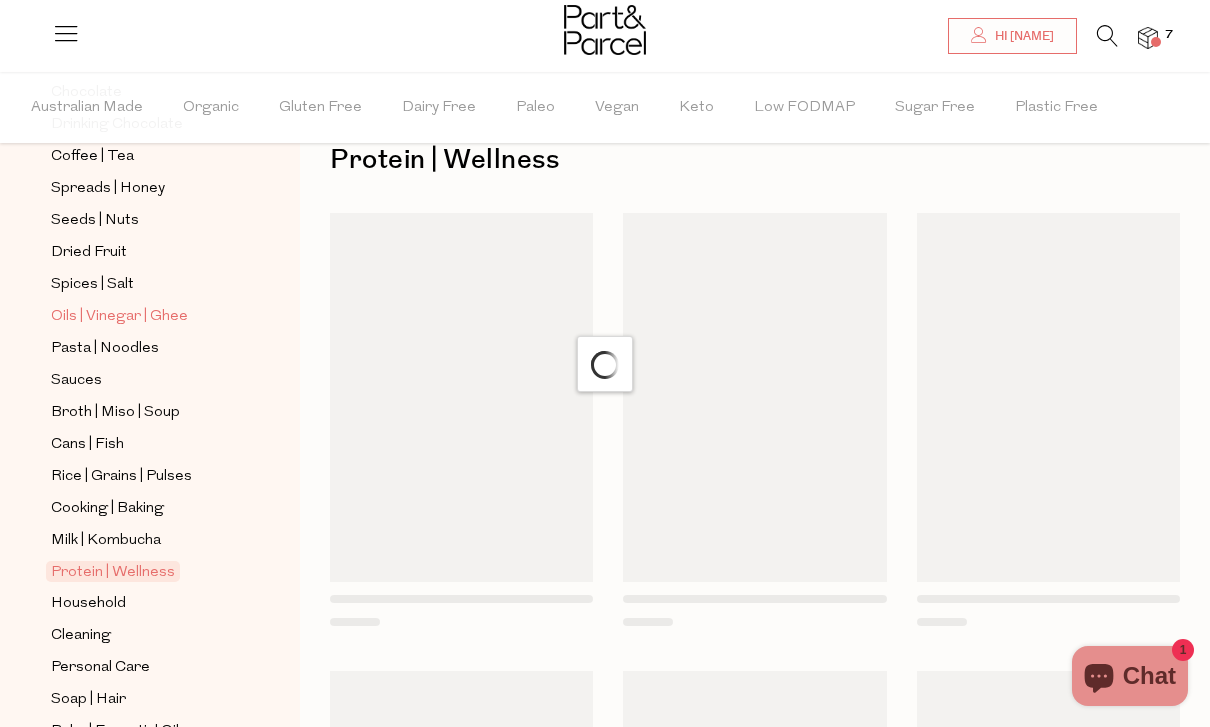 scroll, scrollTop: 49, scrollLeft: 0, axis: vertical 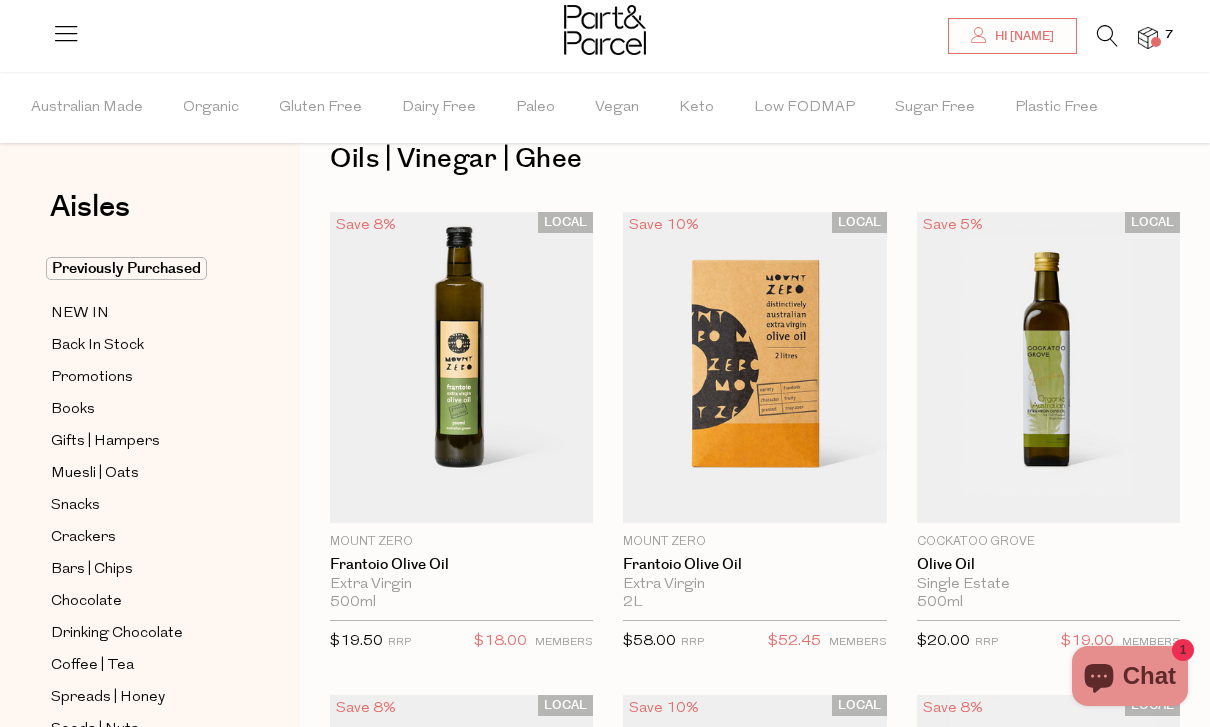 click at bounding box center (605, 32) 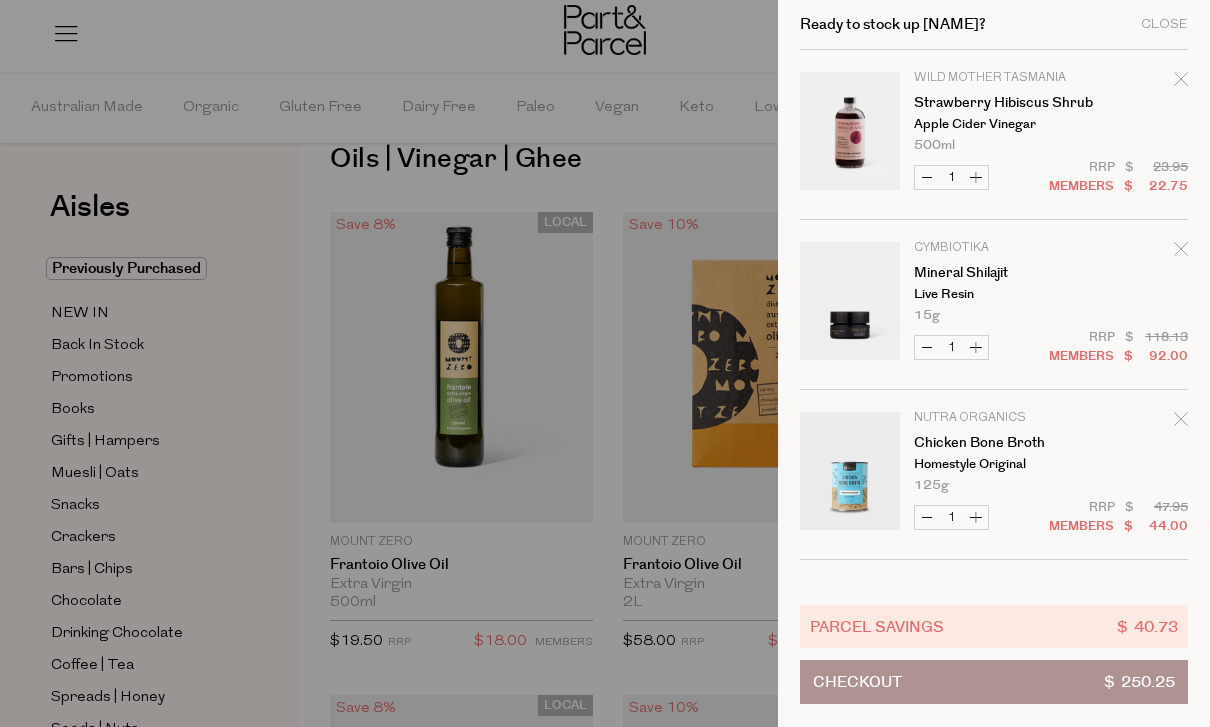 scroll, scrollTop: 0, scrollLeft: 0, axis: both 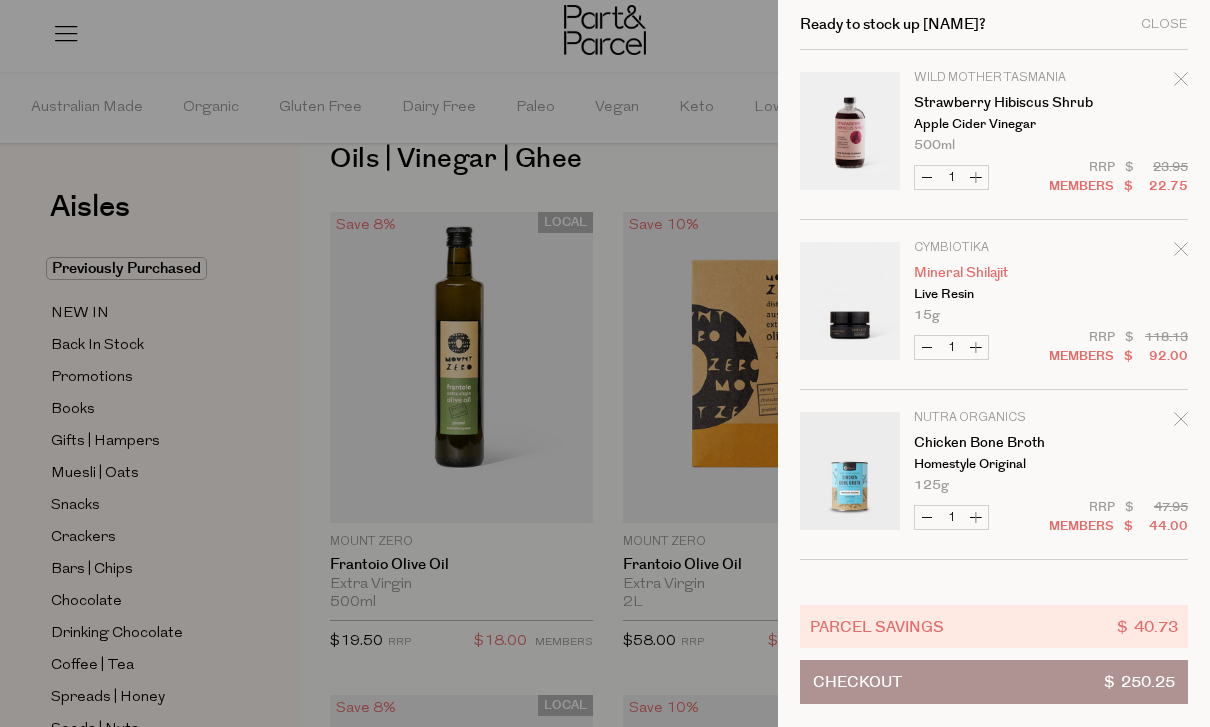 click on "Mineral Shilajit" at bounding box center (991, 273) 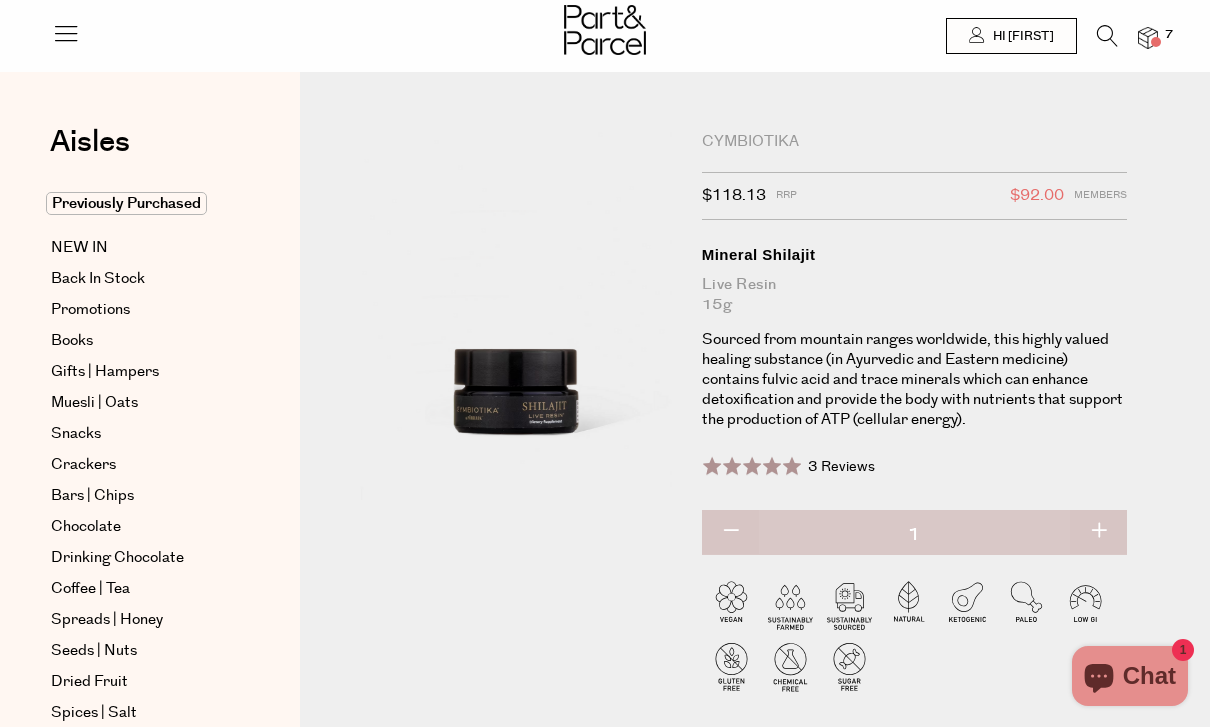 scroll, scrollTop: 0, scrollLeft: 0, axis: both 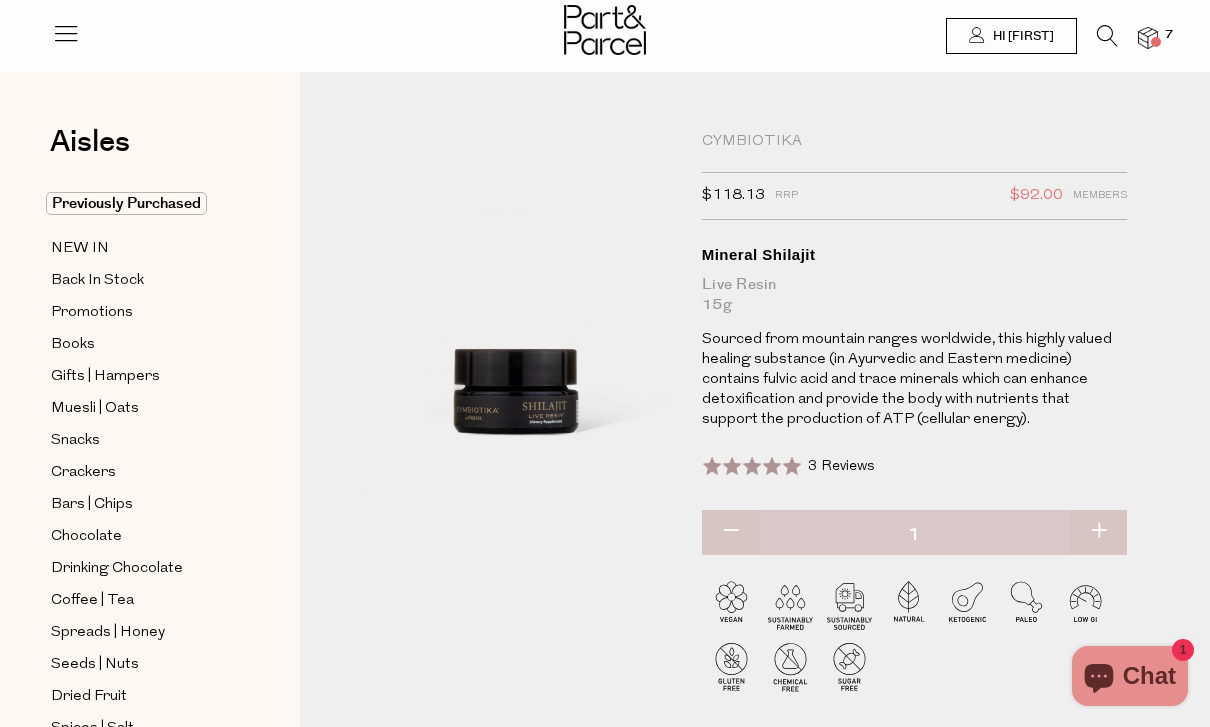 click on "3 Reviews
Based on 3 reviews" at bounding box center (841, 467) 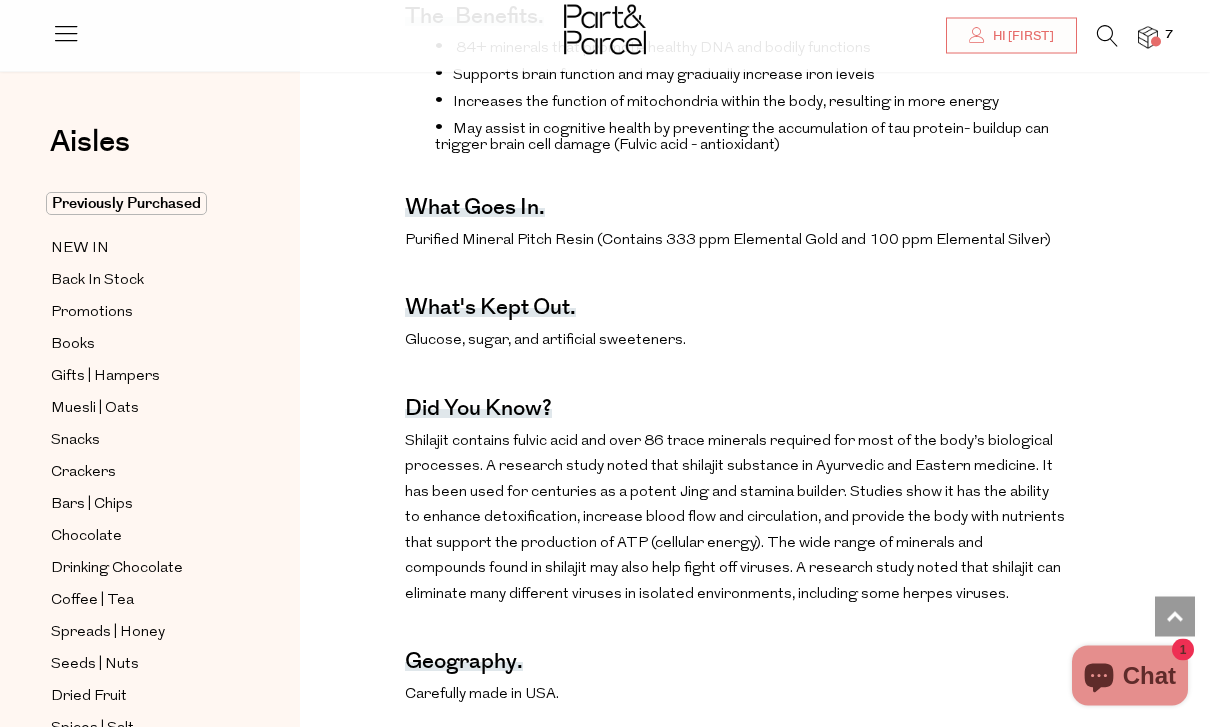 scroll, scrollTop: 863, scrollLeft: 0, axis: vertical 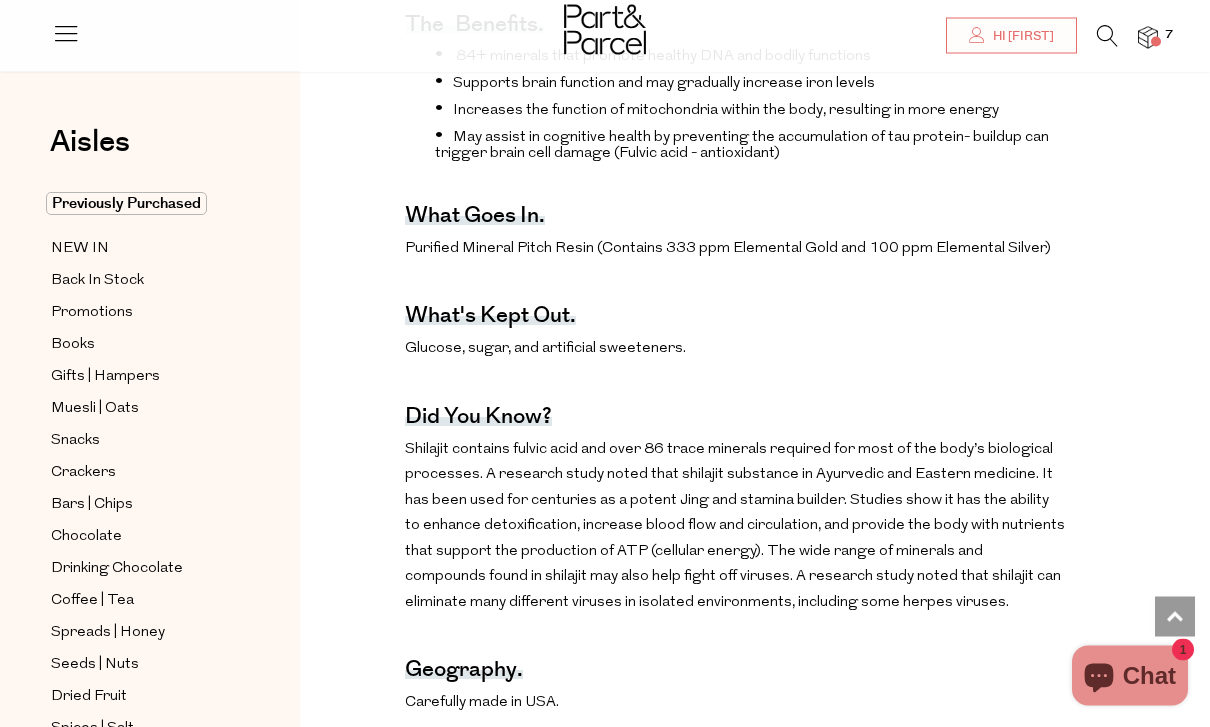 click at bounding box center (1148, 38) 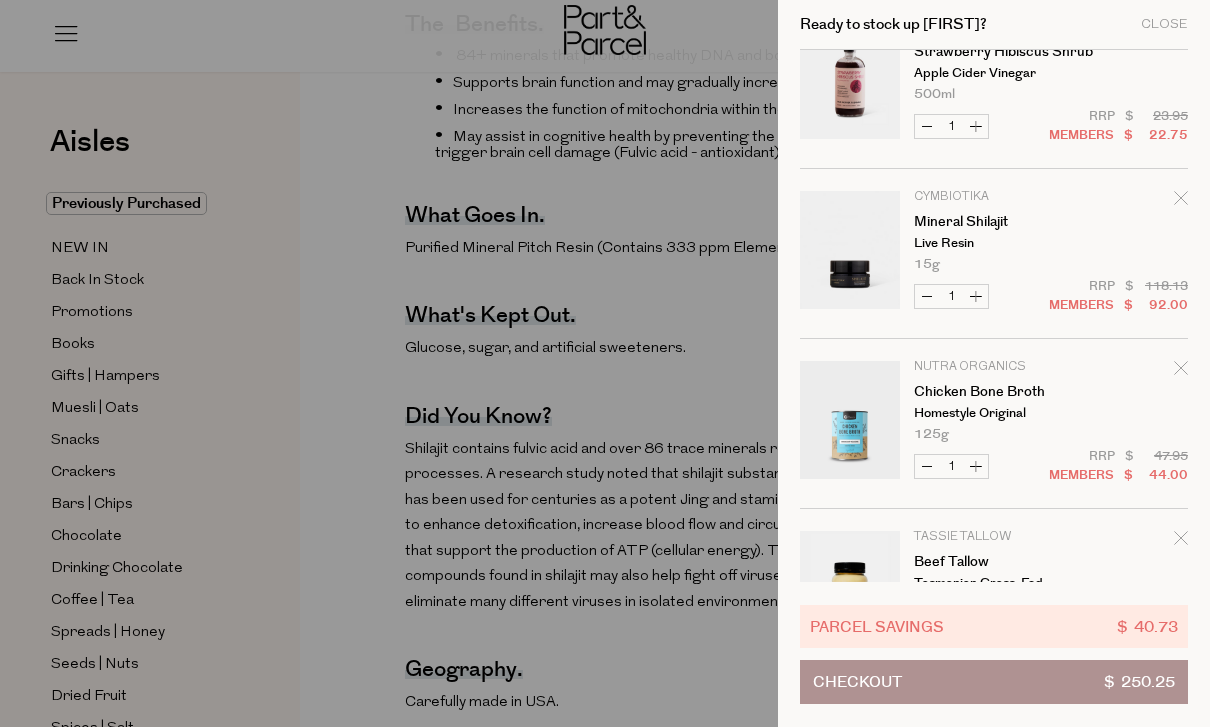 scroll, scrollTop: 52, scrollLeft: 0, axis: vertical 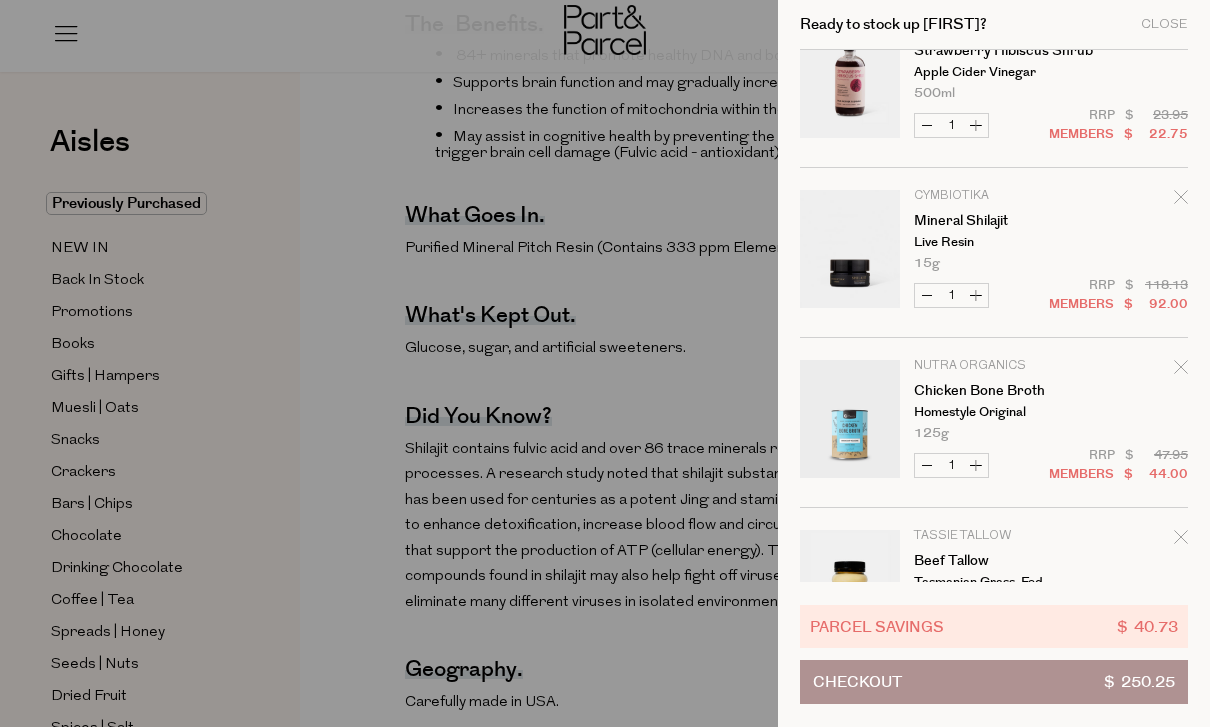 click at bounding box center (605, 363) 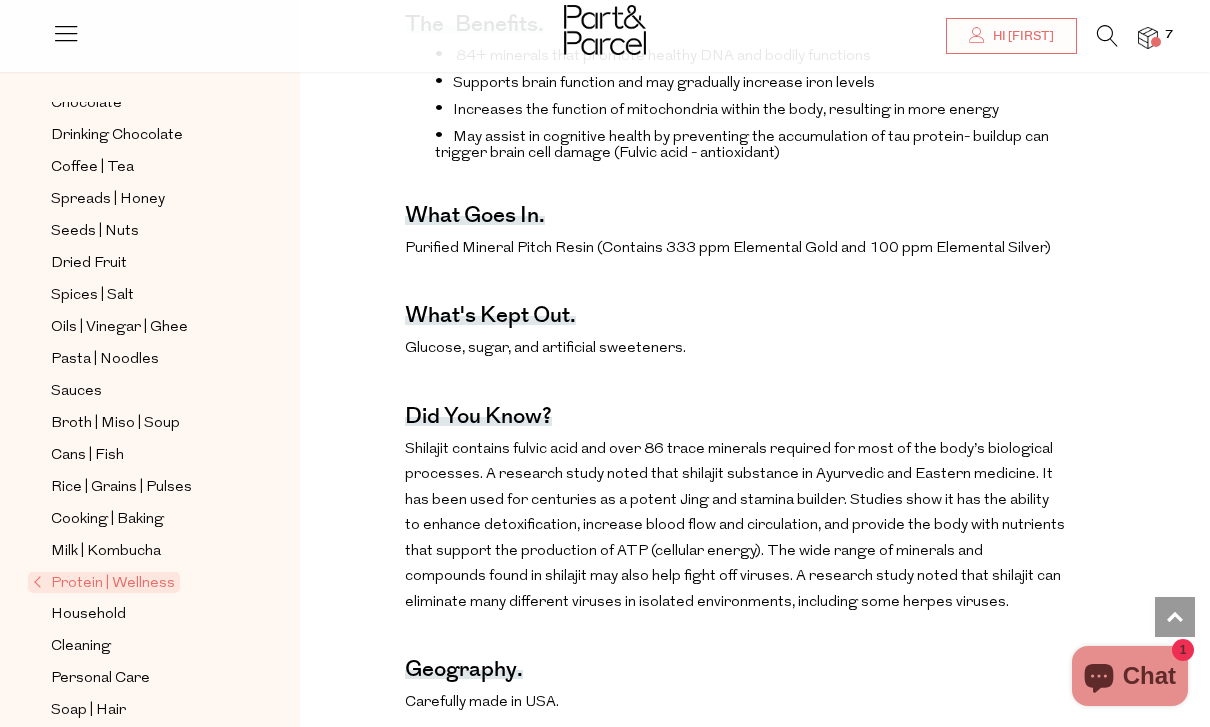 scroll, scrollTop: 432, scrollLeft: 0, axis: vertical 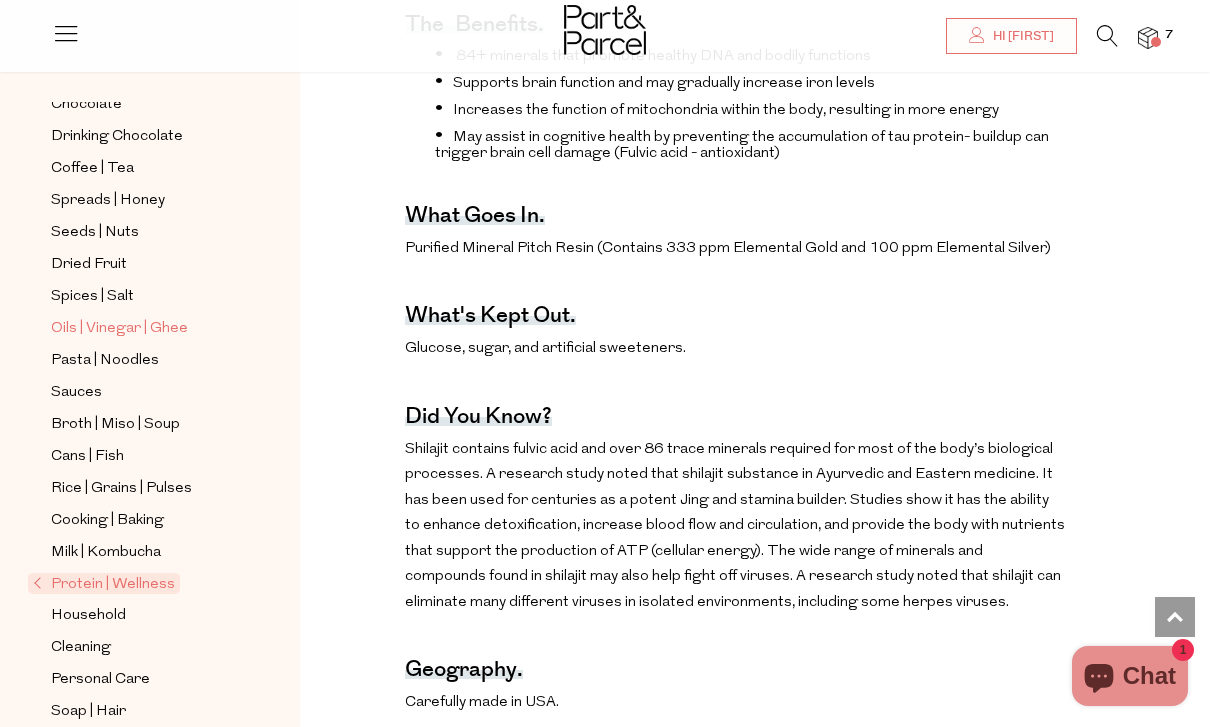 click on "Oils | Vinegar | Ghee" at bounding box center [119, 329] 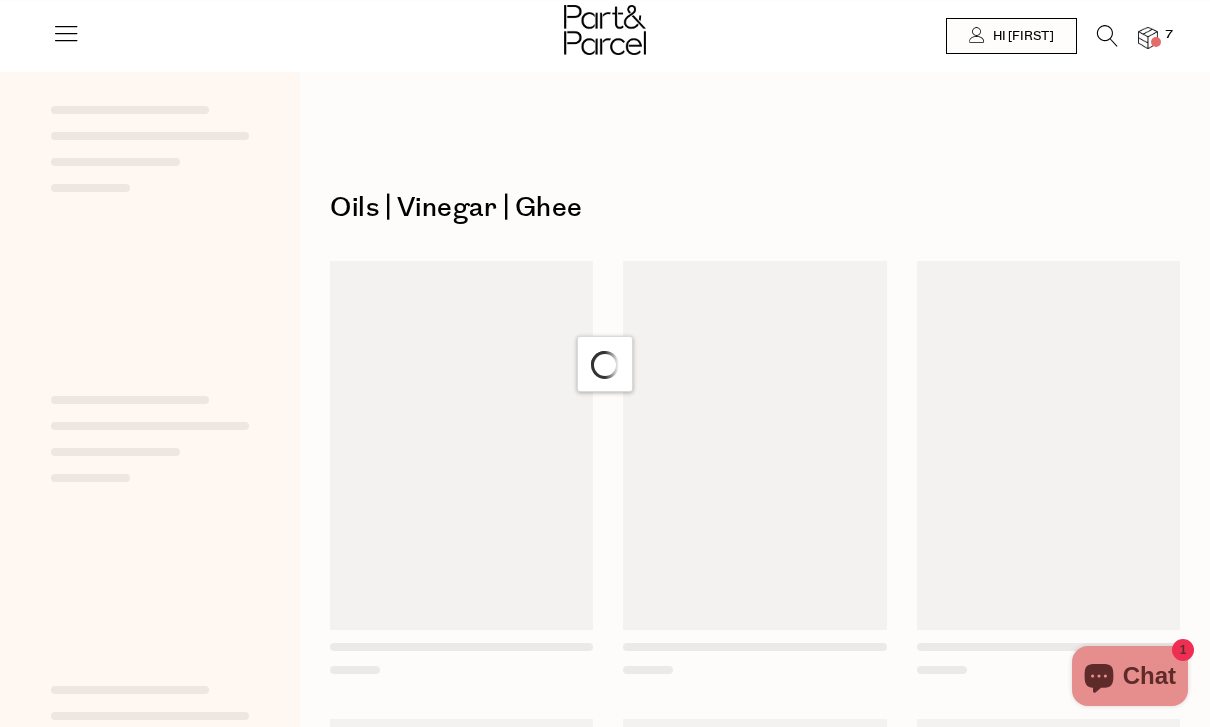 scroll, scrollTop: 0, scrollLeft: 0, axis: both 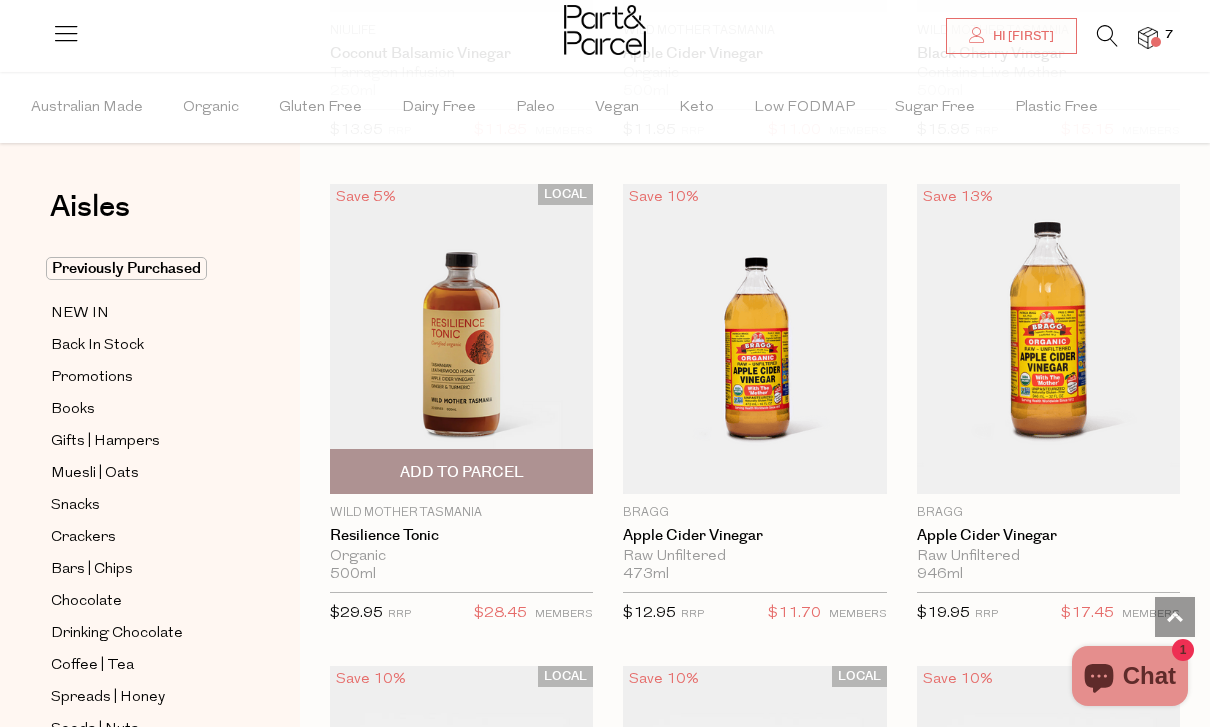 click on "Add To Parcel" at bounding box center (461, 471) 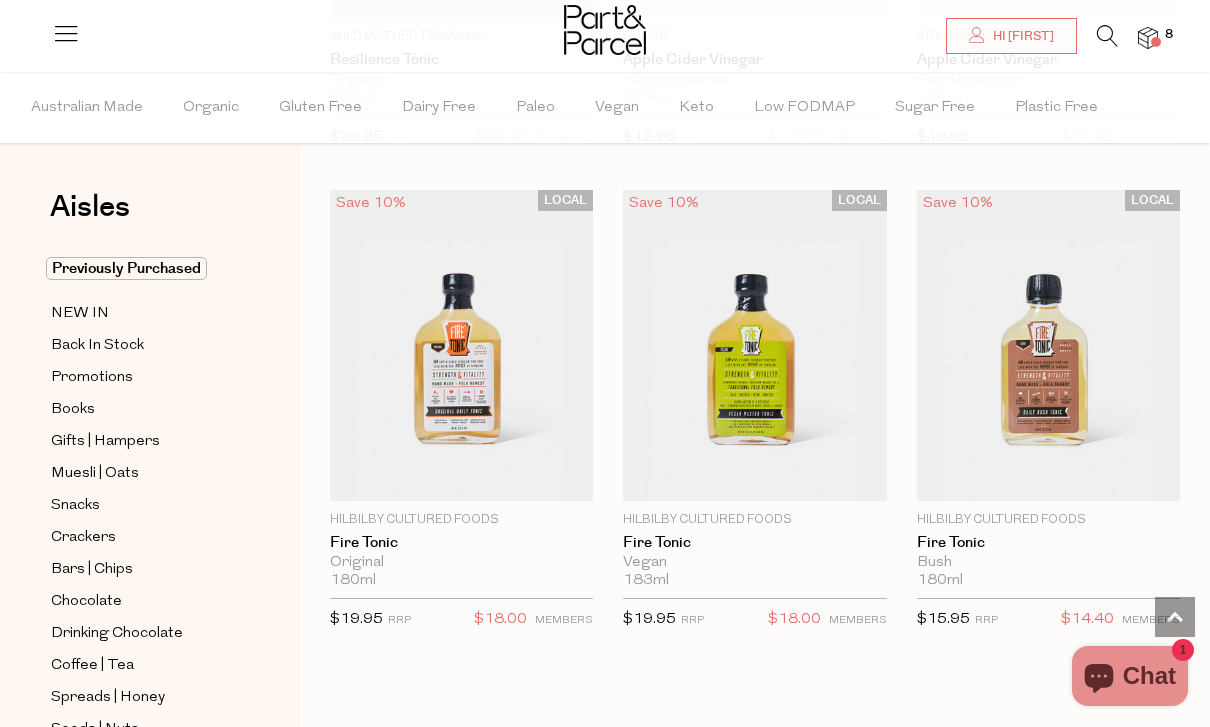 scroll, scrollTop: 6826, scrollLeft: 0, axis: vertical 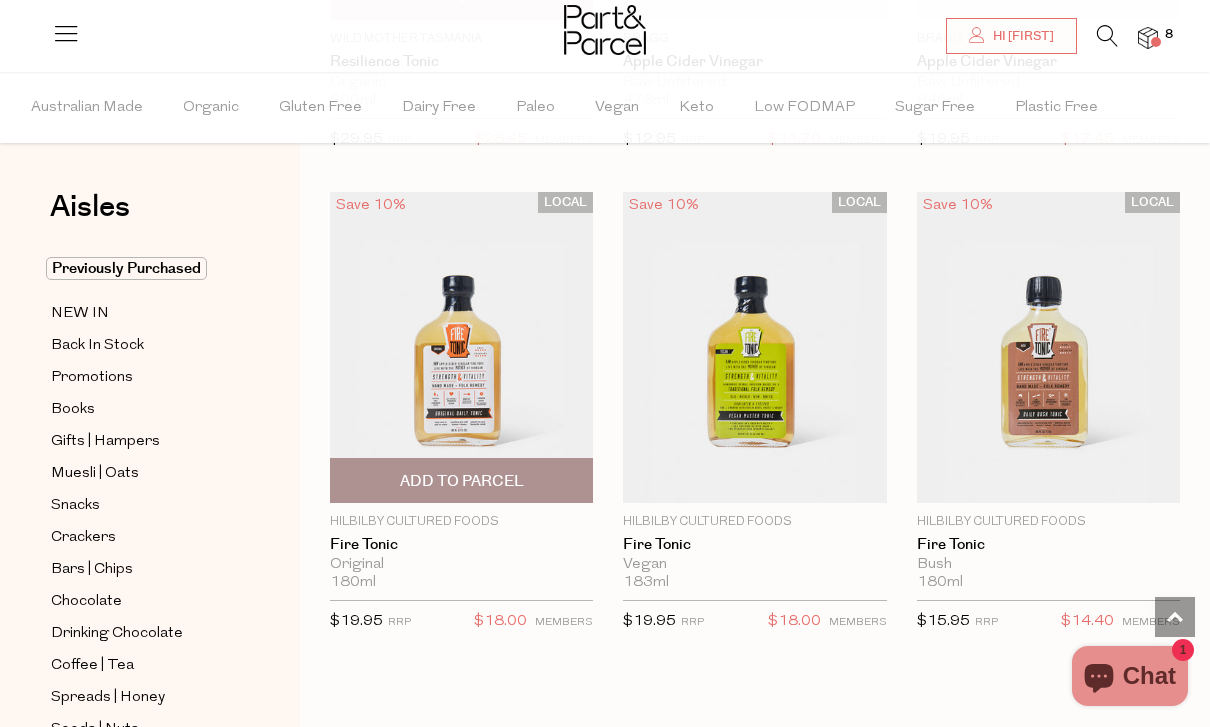 click at bounding box center [461, 347] 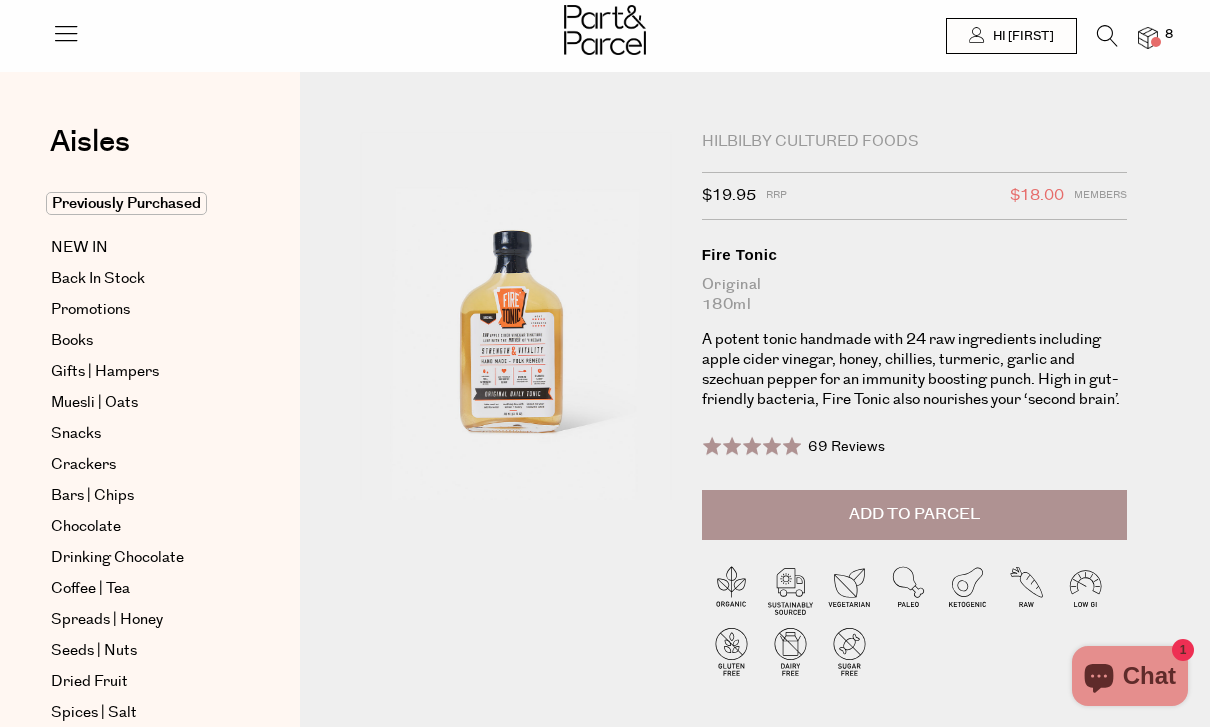 scroll, scrollTop: 0, scrollLeft: 0, axis: both 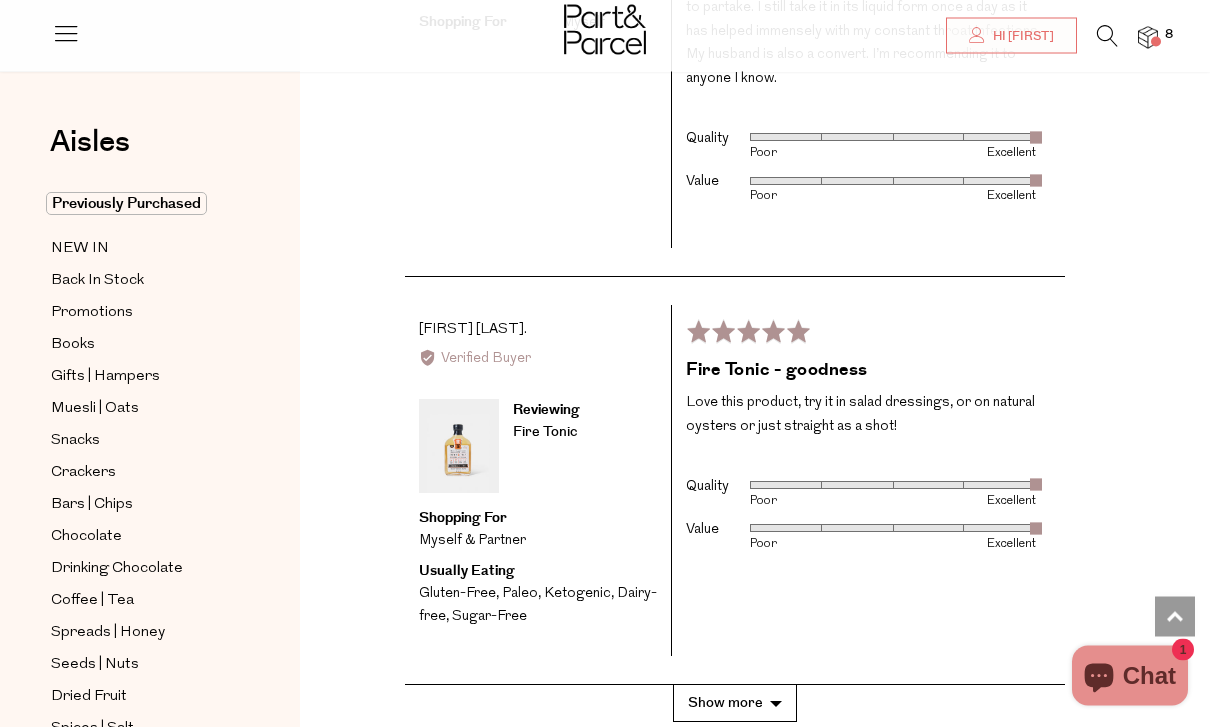 click on "Show more" at bounding box center [735, 704] 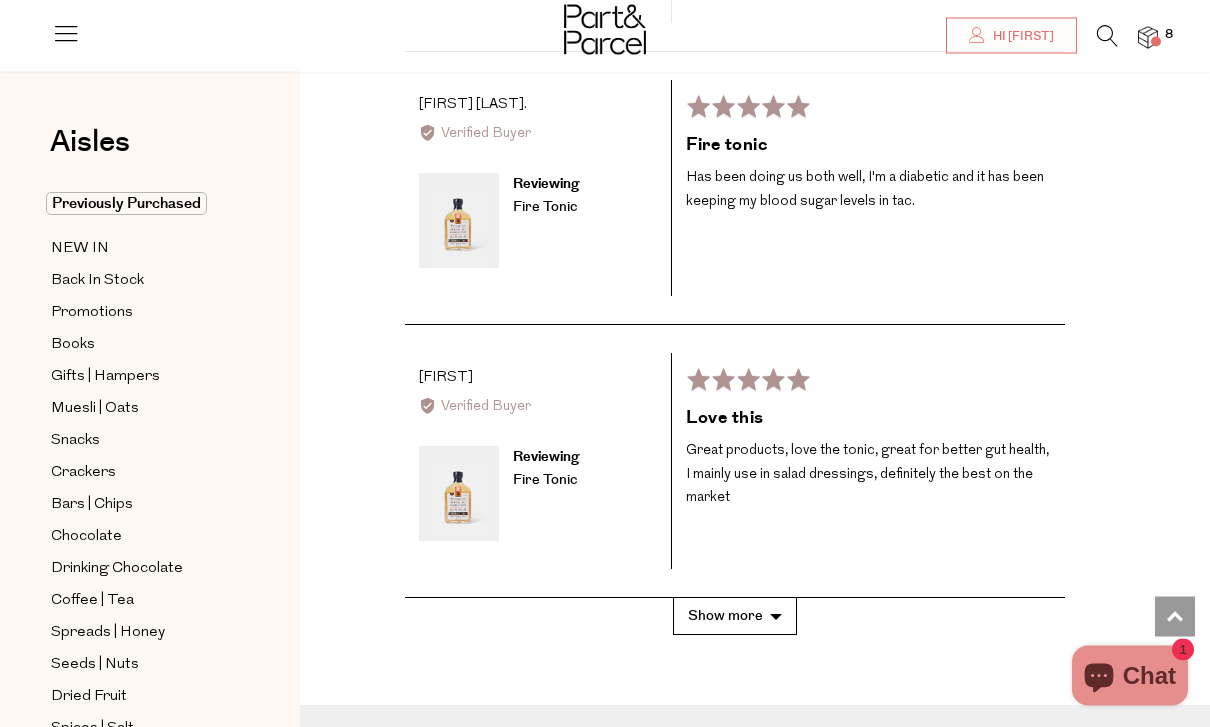 scroll, scrollTop: 5222, scrollLeft: 0, axis: vertical 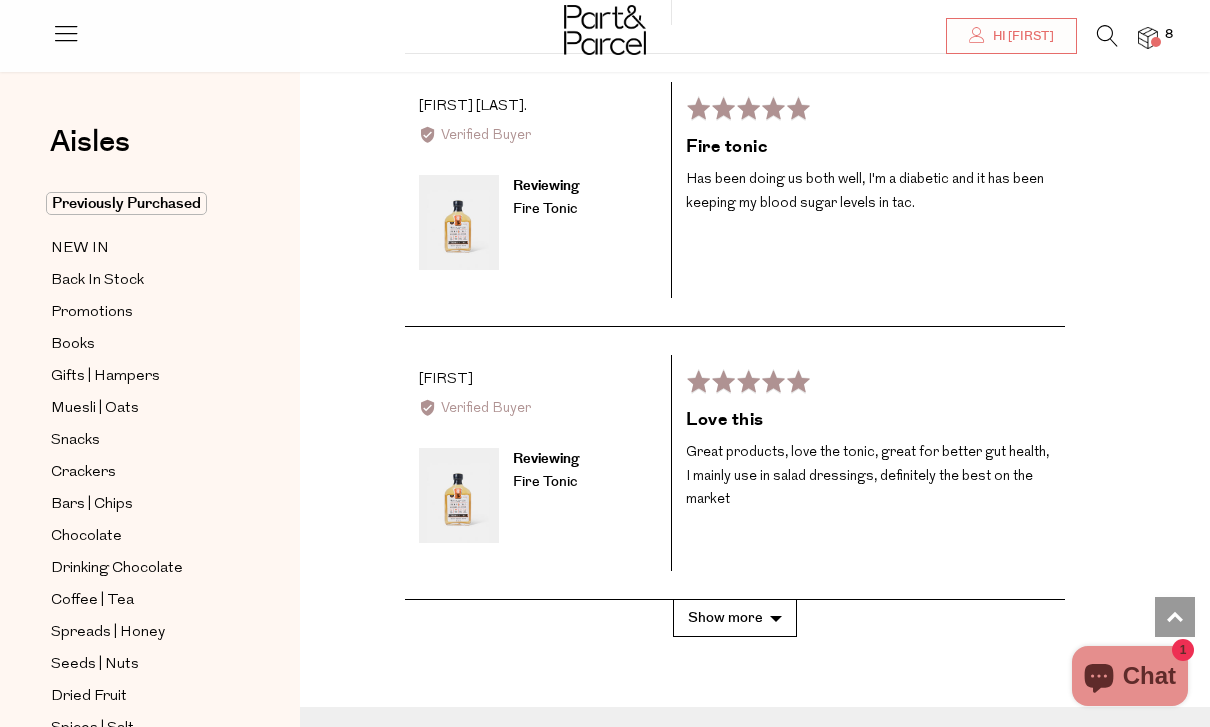 click on "Show more" at bounding box center (735, 618) 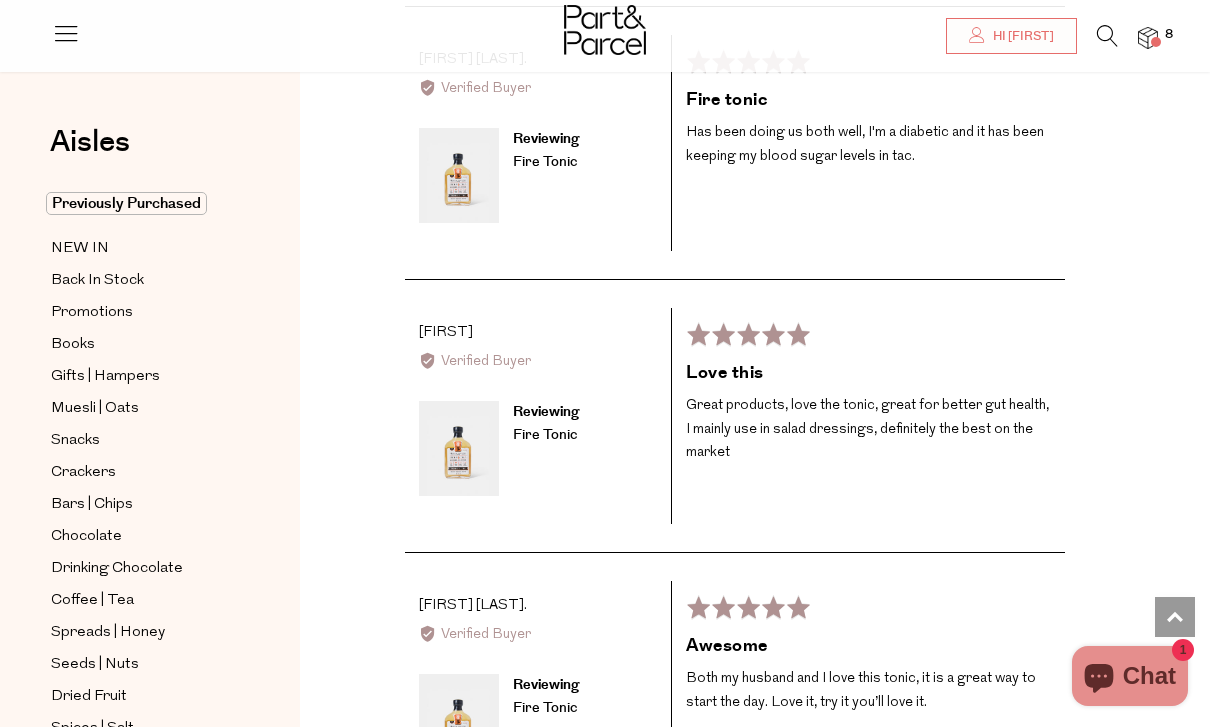 scroll, scrollTop: 5223, scrollLeft: 0, axis: vertical 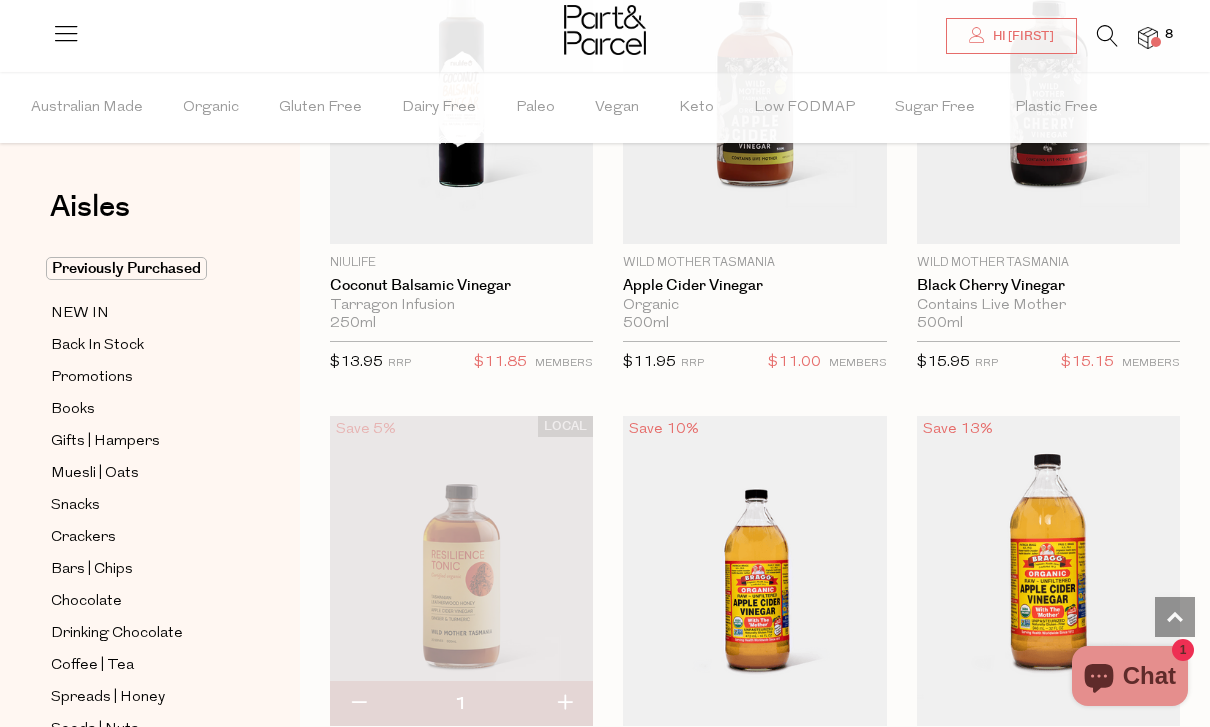 click at bounding box center [461, 571] 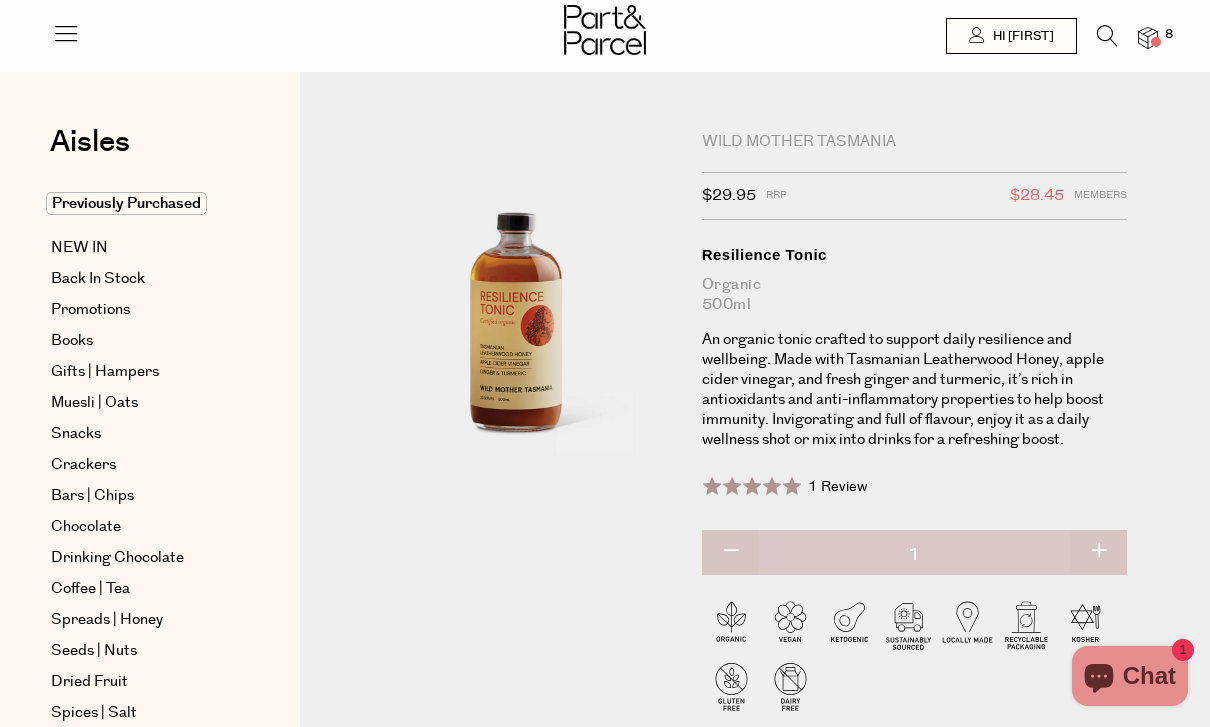 scroll, scrollTop: 0, scrollLeft: 0, axis: both 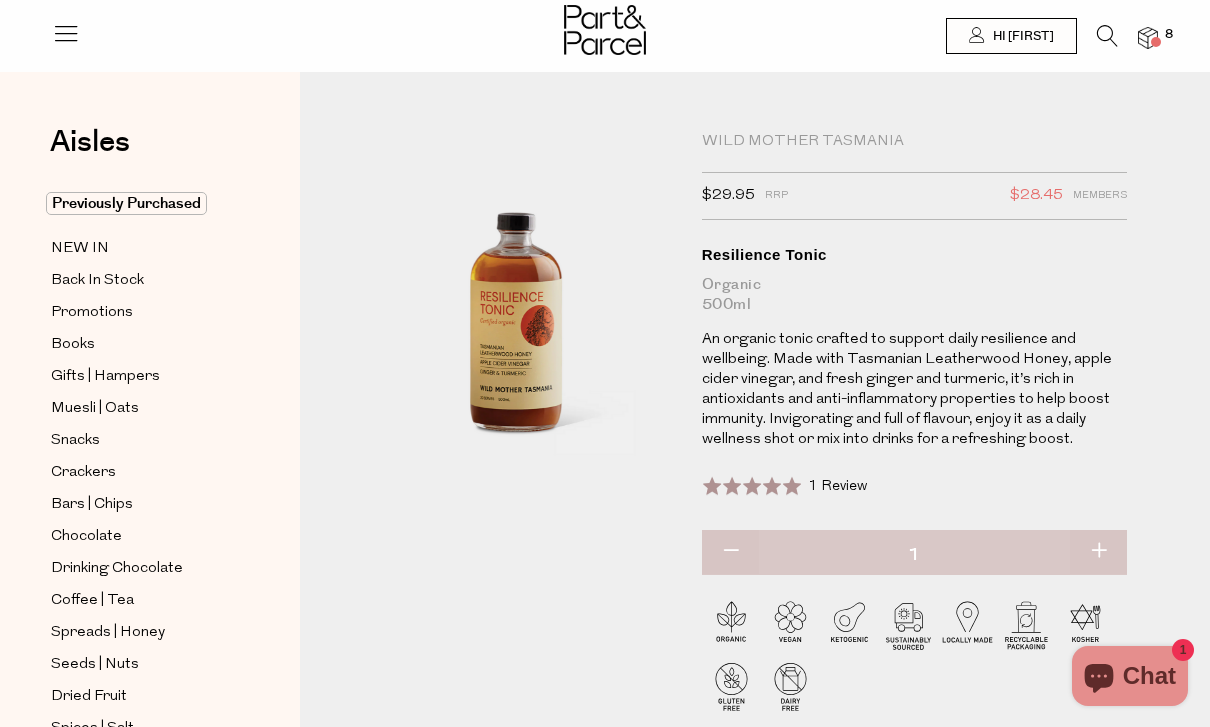 click at bounding box center (1148, 38) 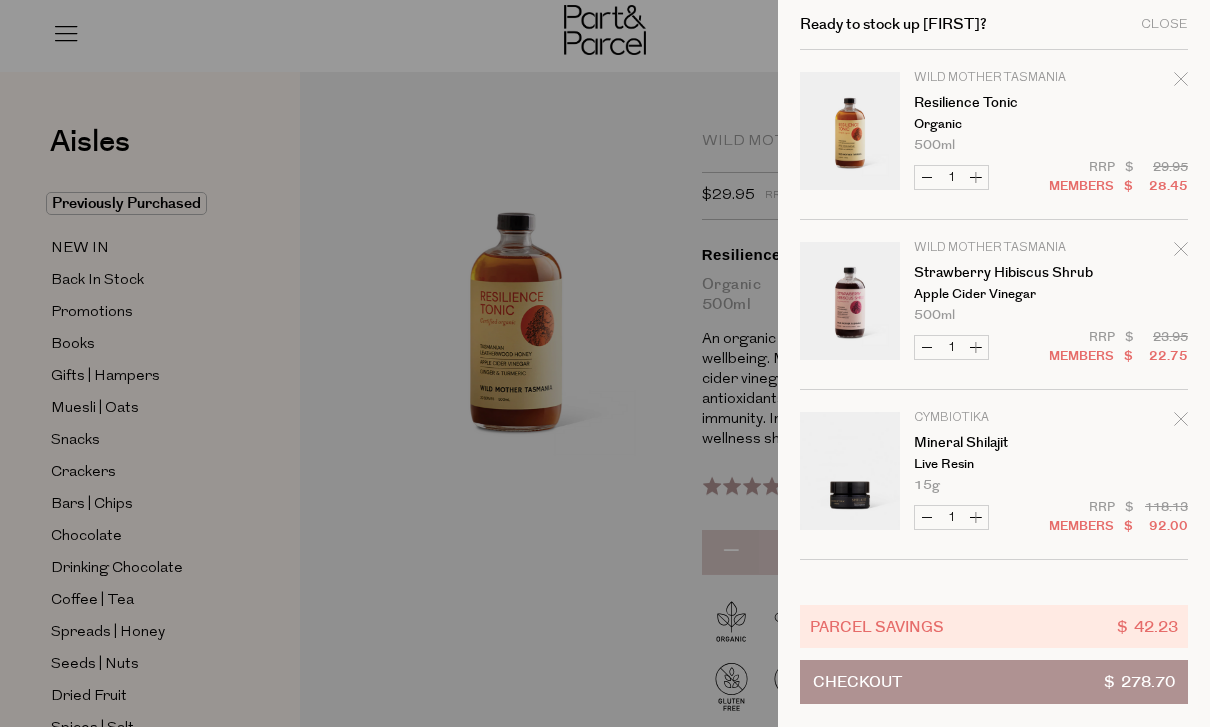 click on "Decrease Resilience Tonic" at bounding box center [927, 177] 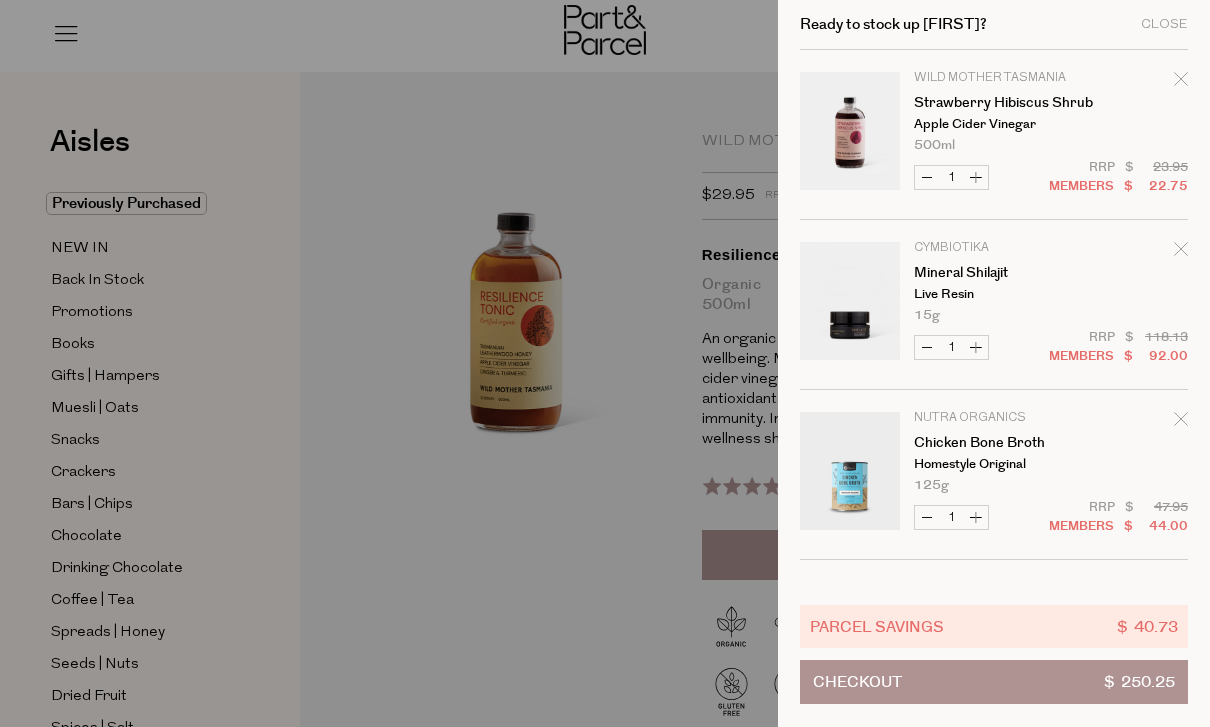 scroll, scrollTop: 0, scrollLeft: 0, axis: both 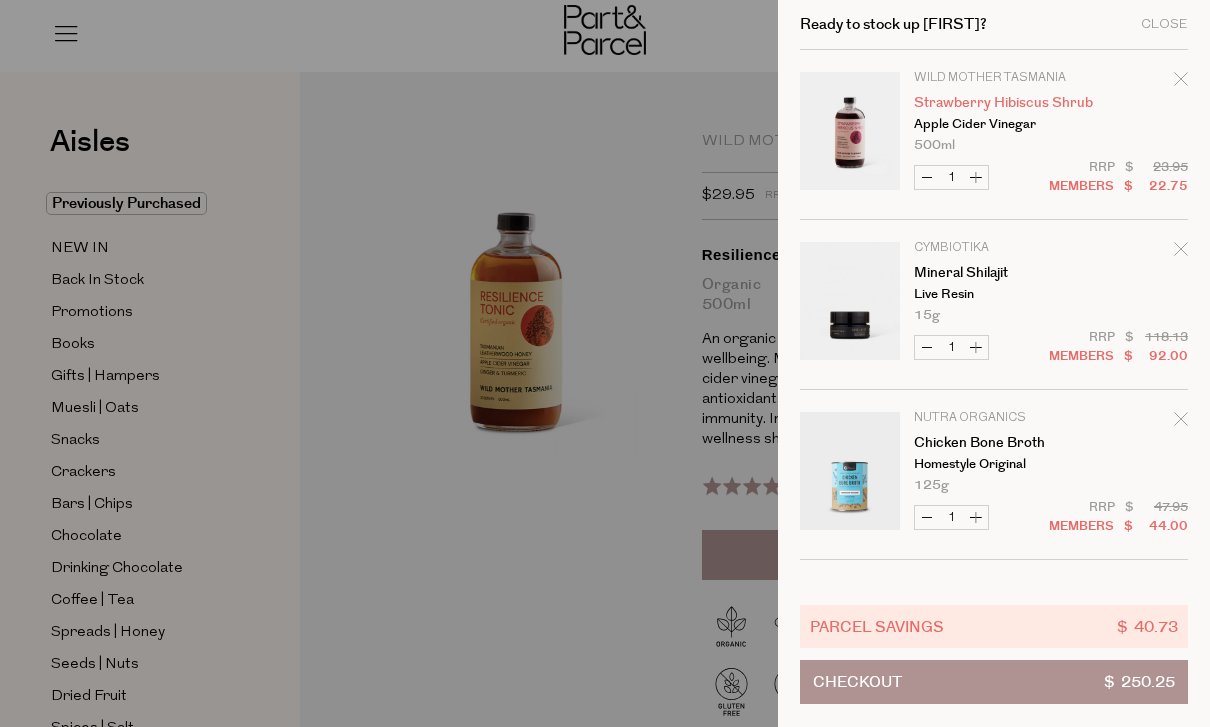 click on "Strawberry Hibiscus Shrub" at bounding box center (991, 103) 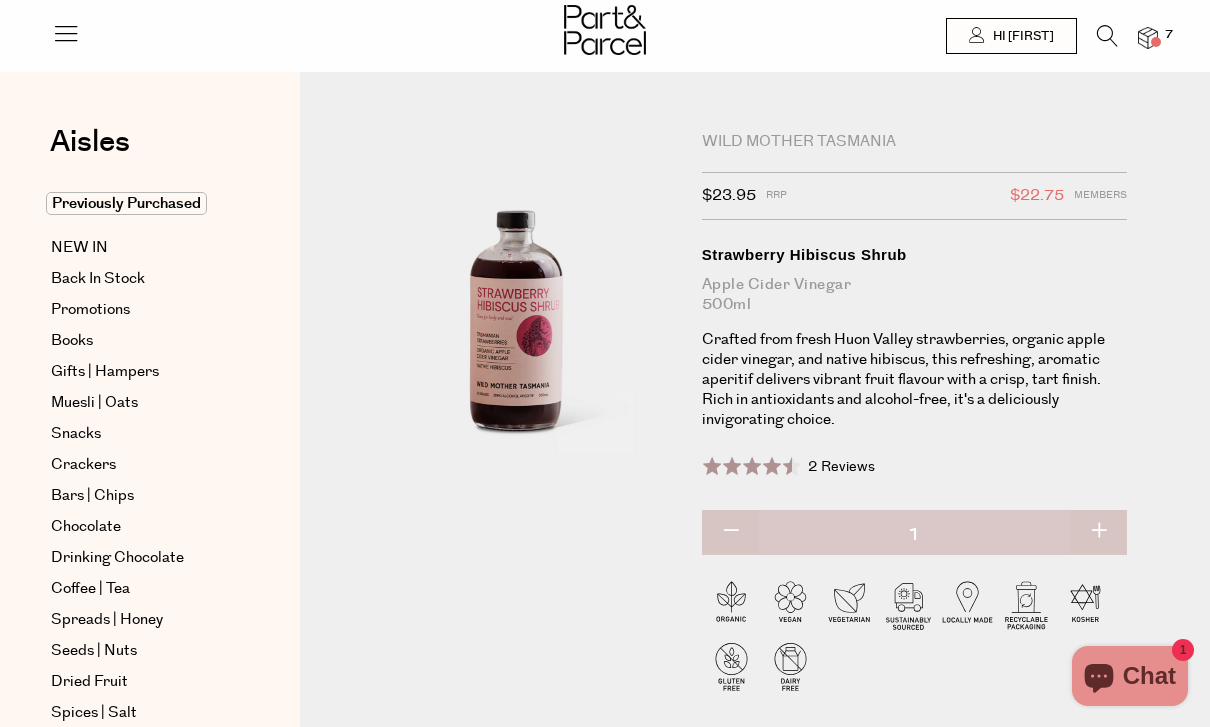 scroll, scrollTop: 0, scrollLeft: 0, axis: both 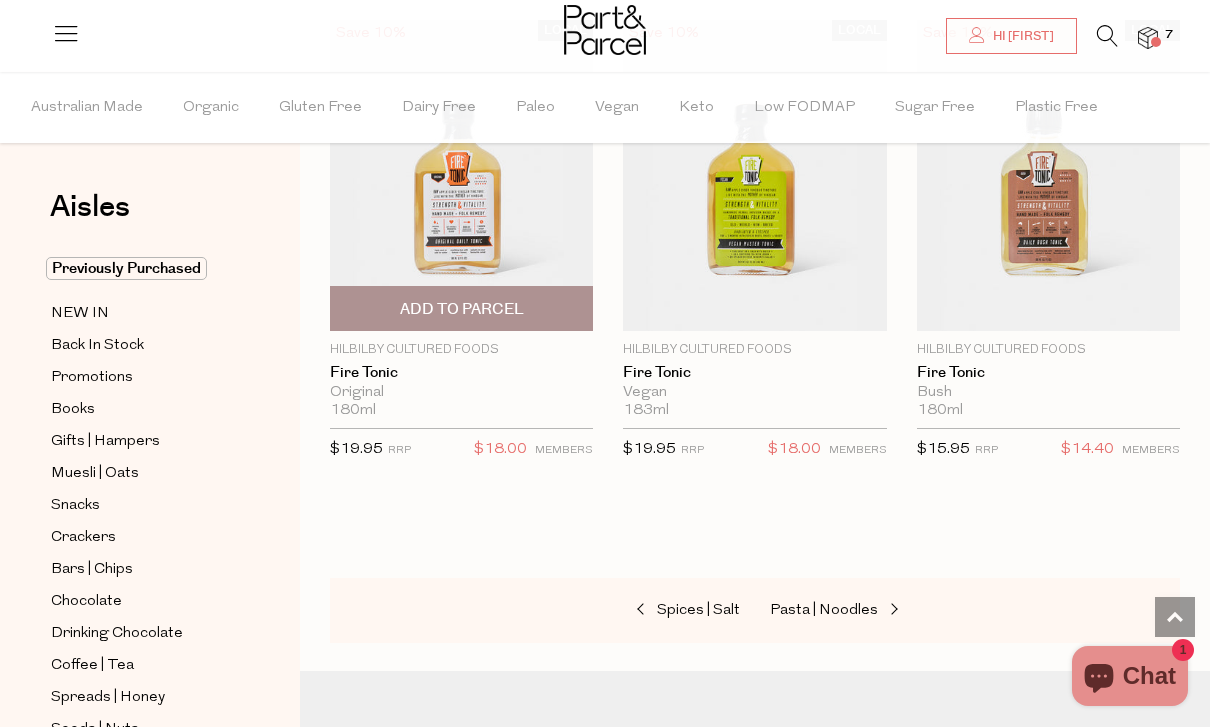 click at bounding box center [461, 175] 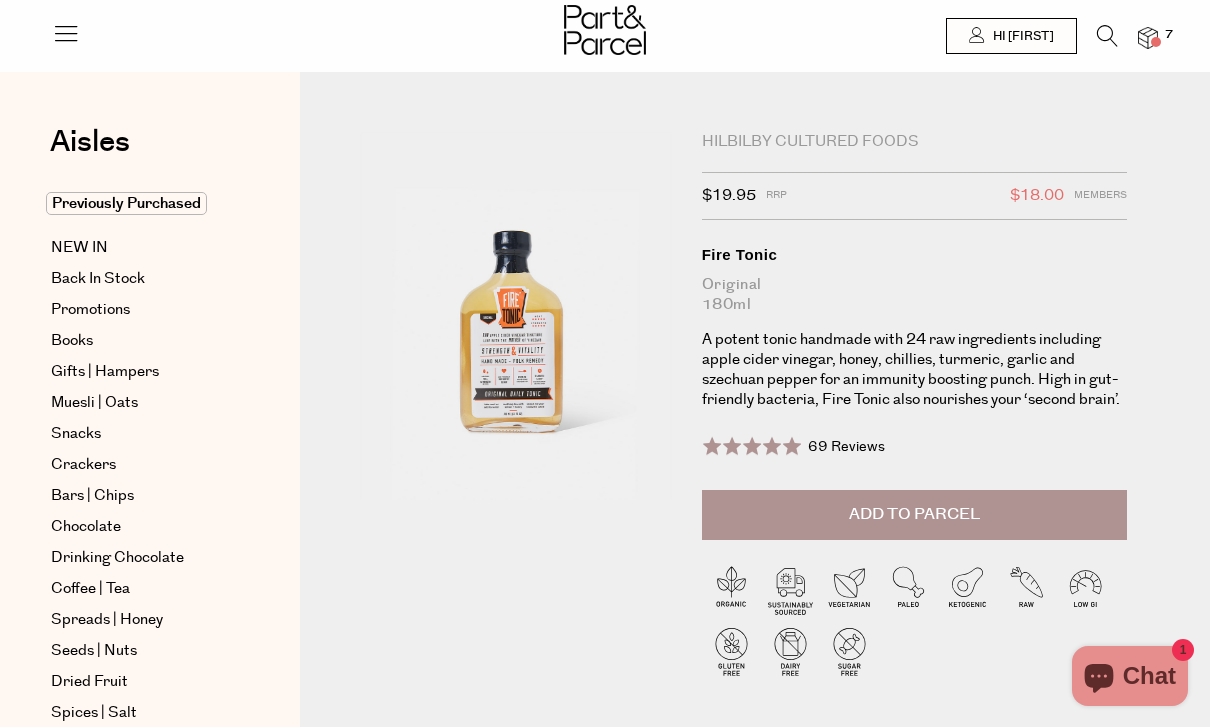 scroll, scrollTop: 0, scrollLeft: 0, axis: both 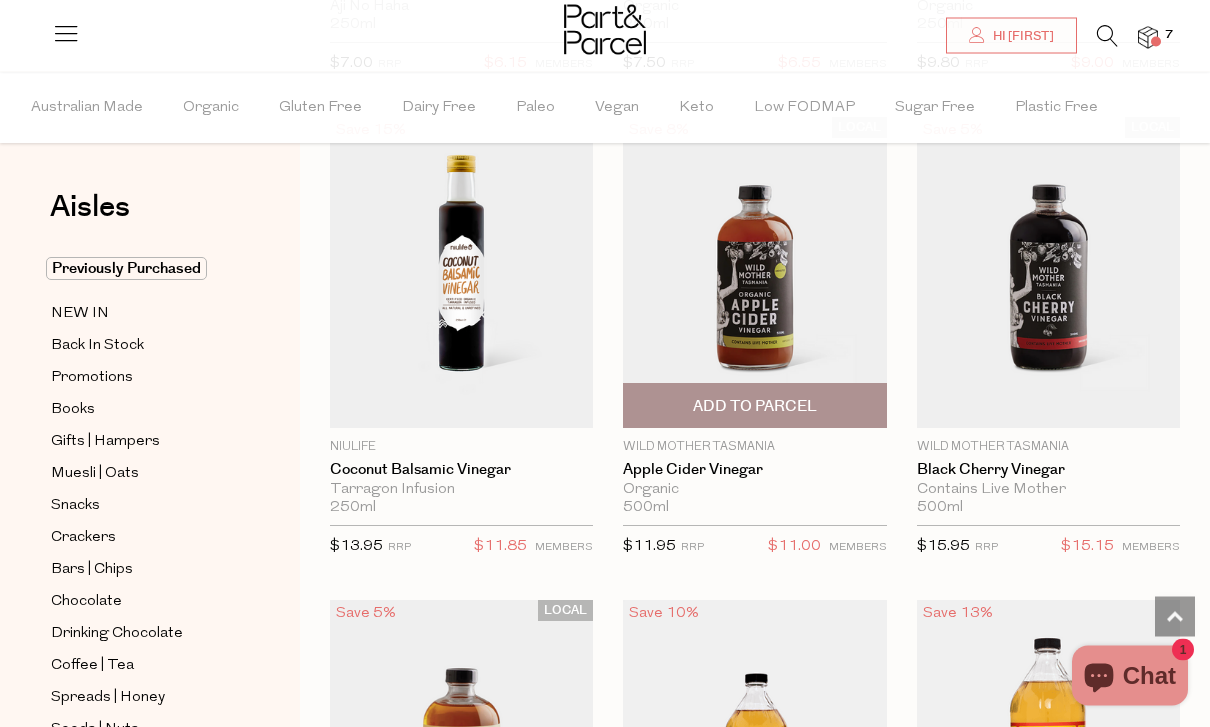 click at bounding box center (754, 273) 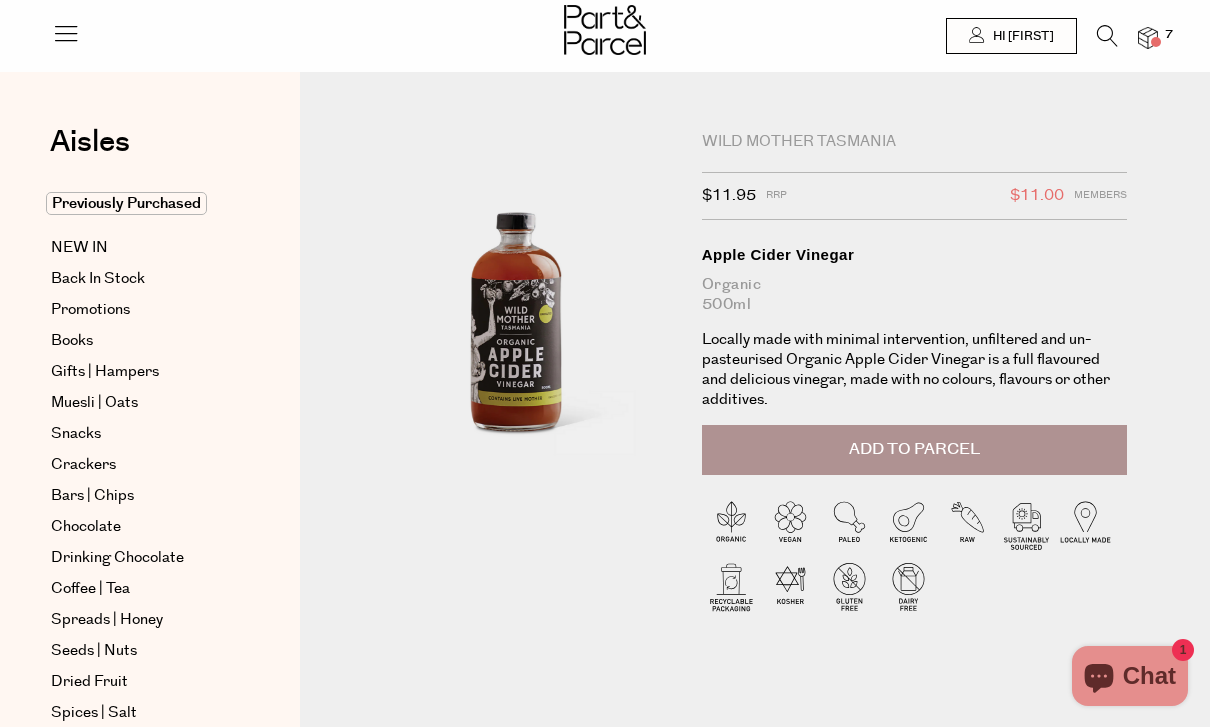 scroll, scrollTop: 0, scrollLeft: 0, axis: both 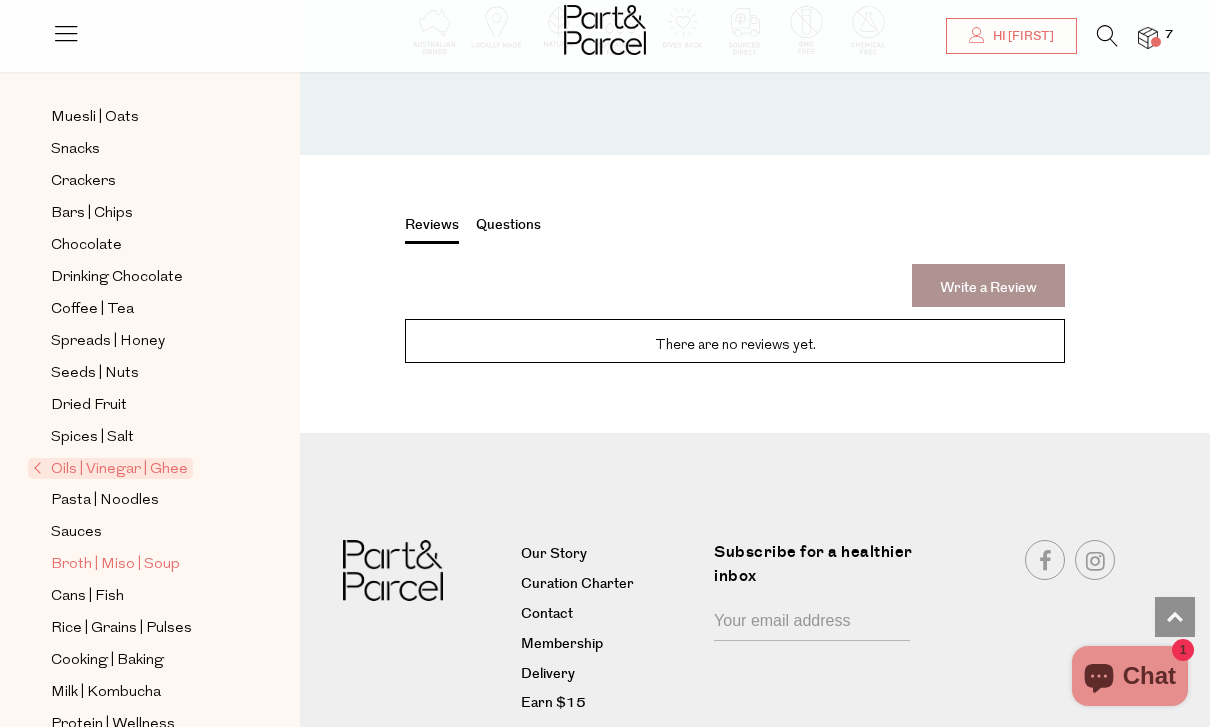 click on "Broth | Miso | Soup" at bounding box center [115, 565] 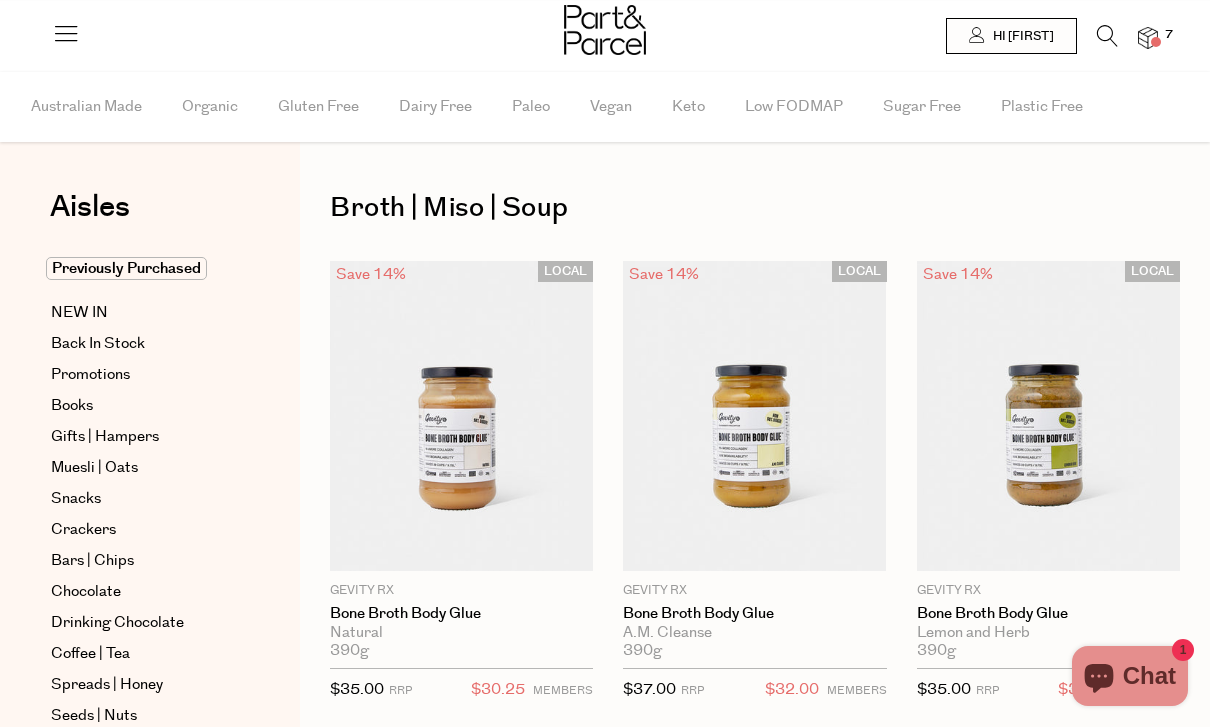 scroll, scrollTop: 0, scrollLeft: 0, axis: both 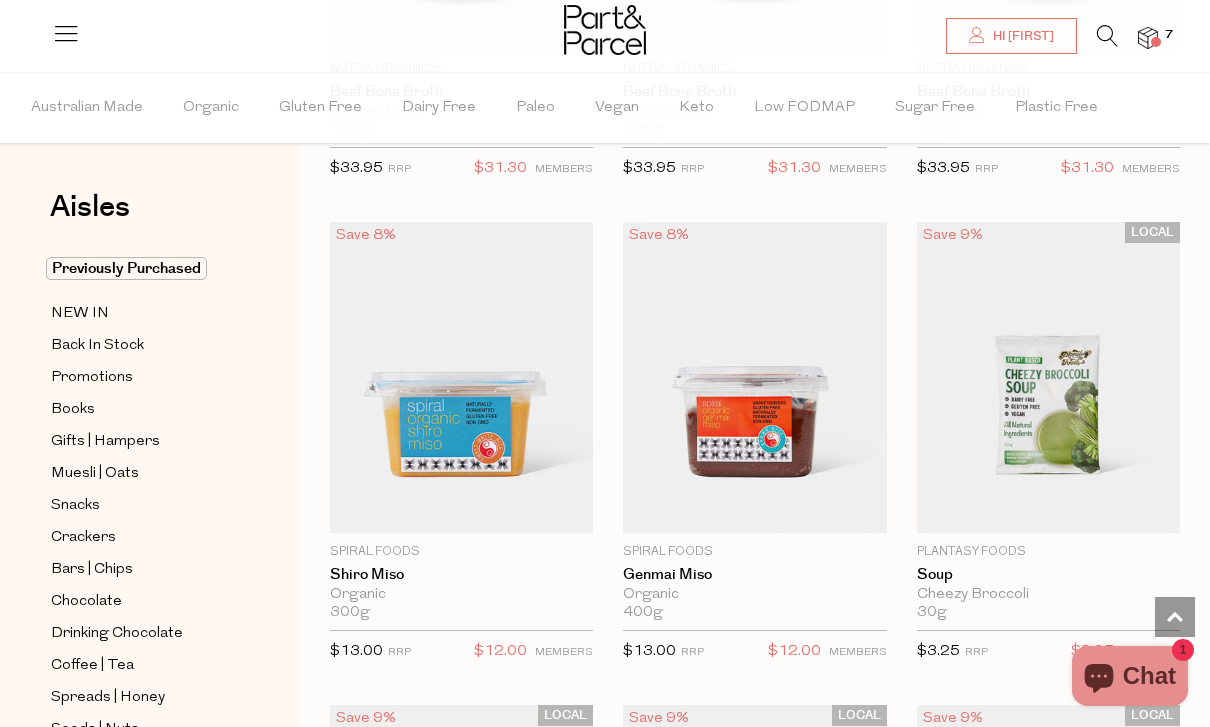 click at bounding box center (1148, 38) 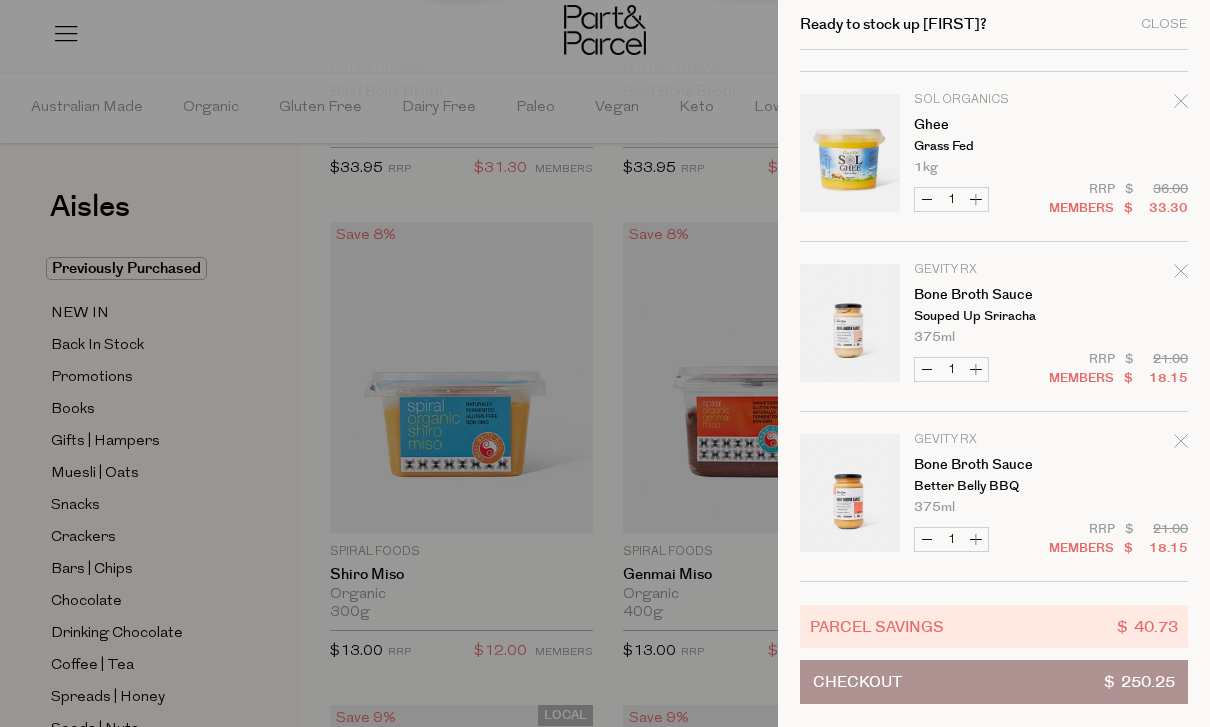 scroll, scrollTop: 658, scrollLeft: 0, axis: vertical 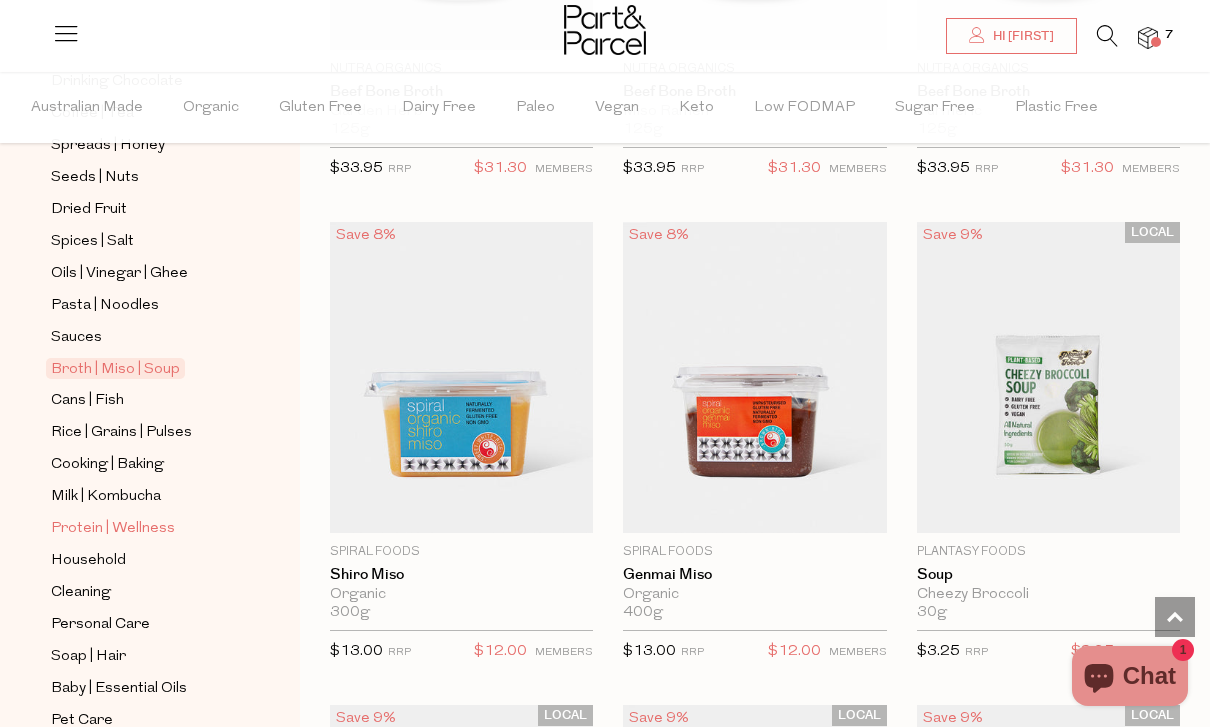 click on "Protein | Wellness" at bounding box center (113, 529) 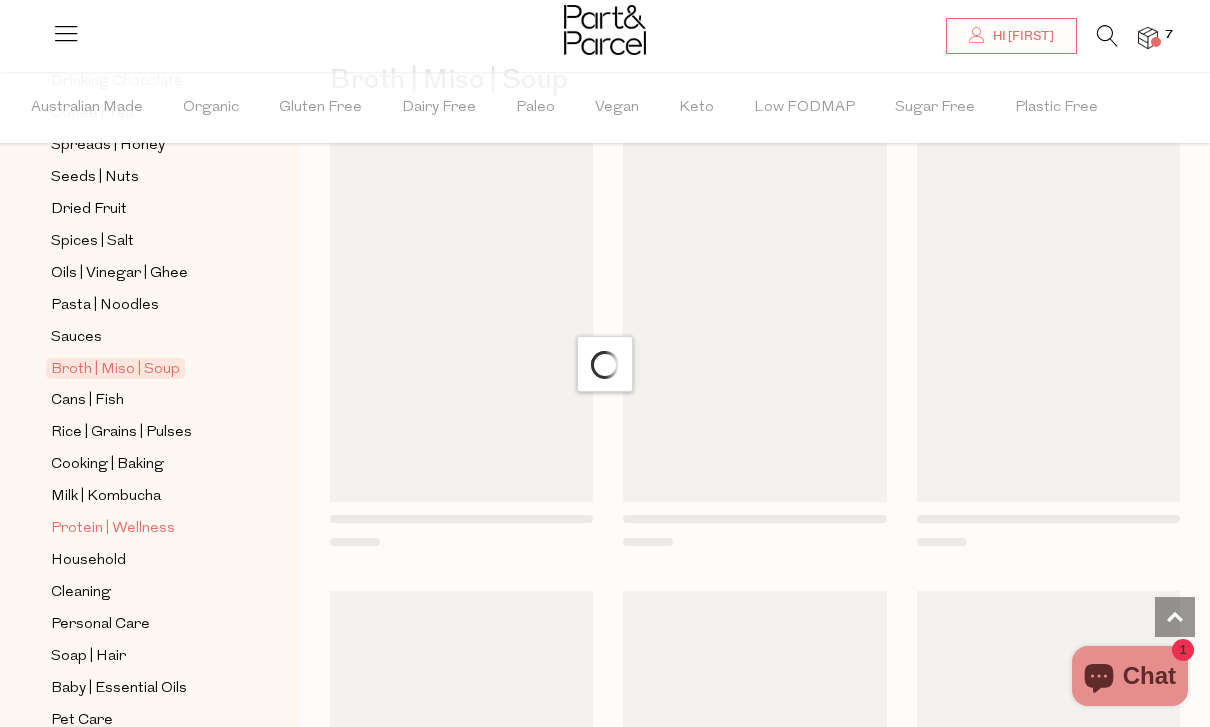 scroll, scrollTop: 0, scrollLeft: 0, axis: both 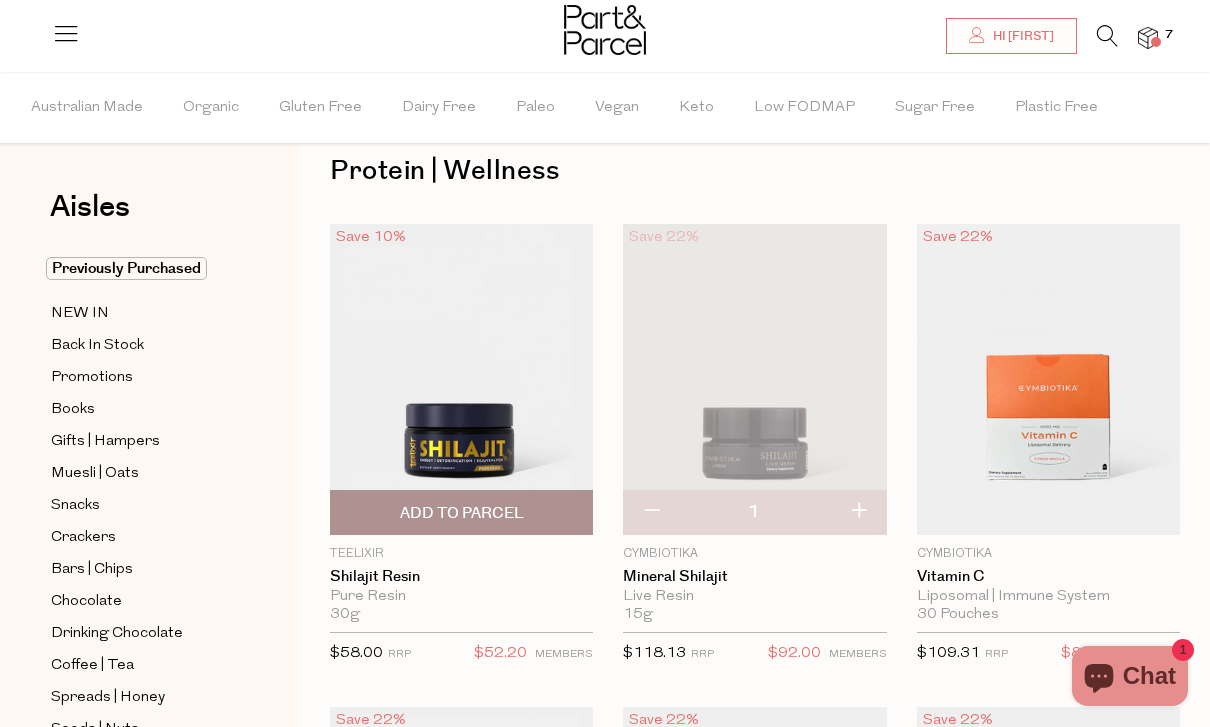 click at bounding box center [461, 379] 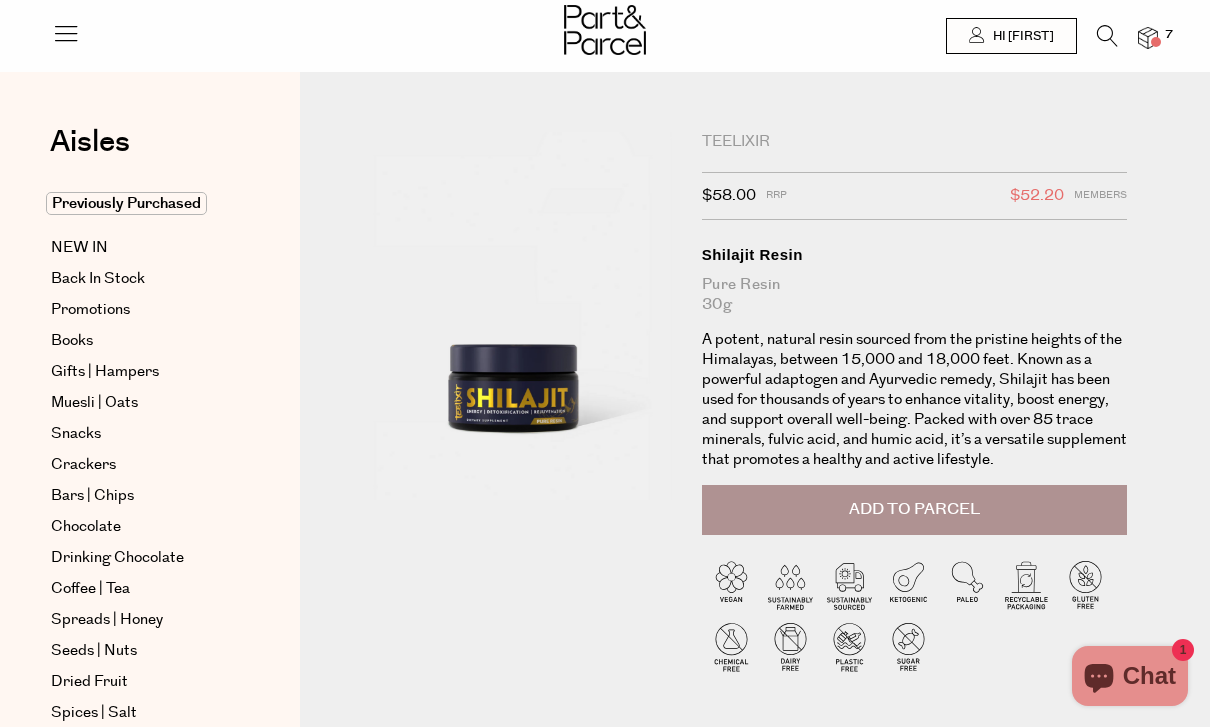 scroll, scrollTop: 0, scrollLeft: 0, axis: both 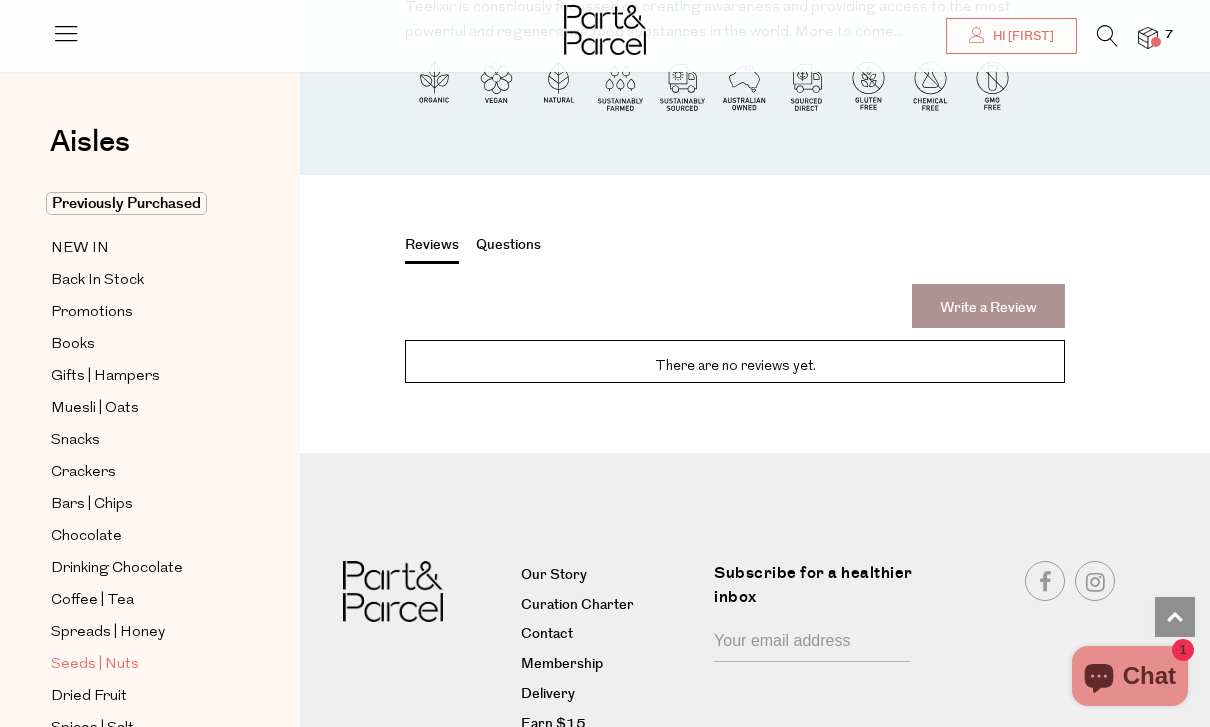 click on "Seeds | Nuts" at bounding box center (95, 665) 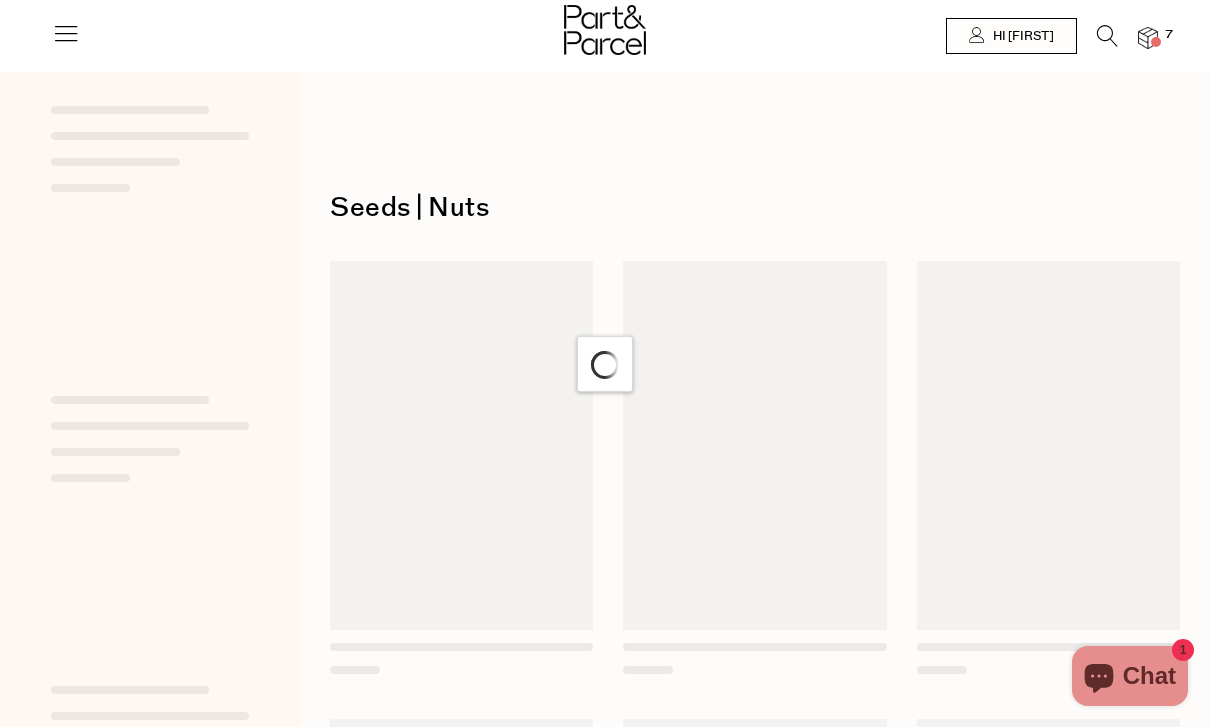 scroll, scrollTop: 0, scrollLeft: 0, axis: both 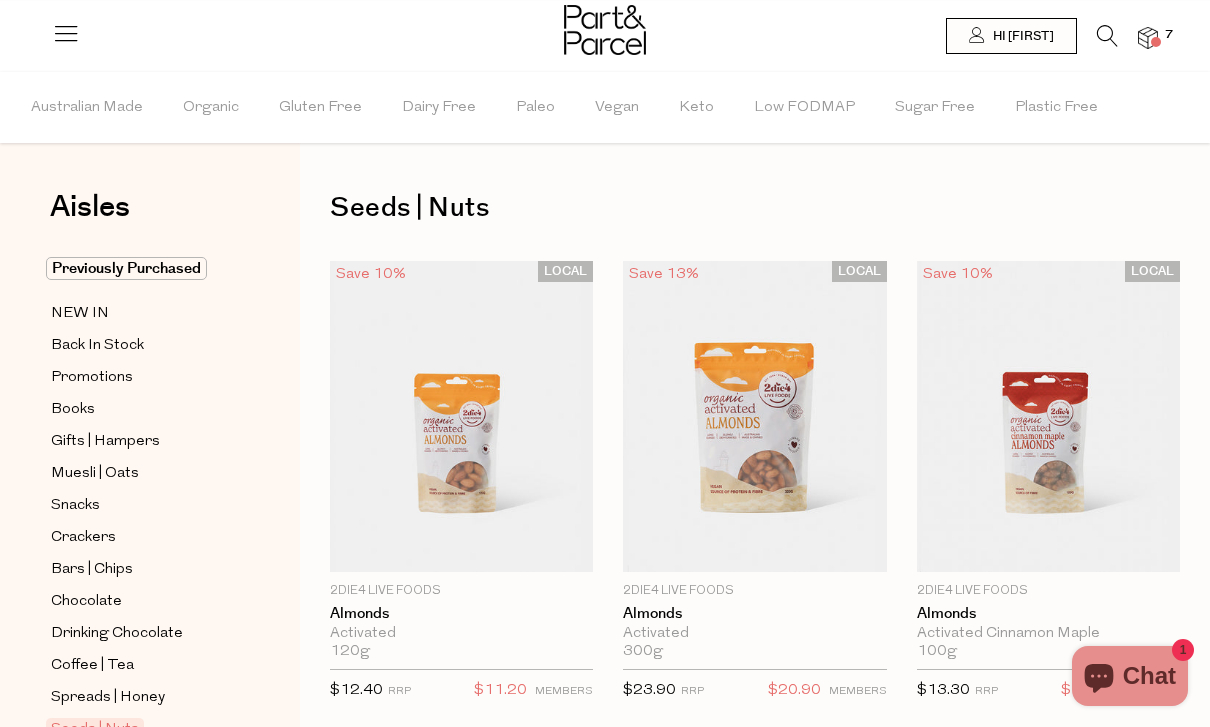 click at bounding box center (1148, 38) 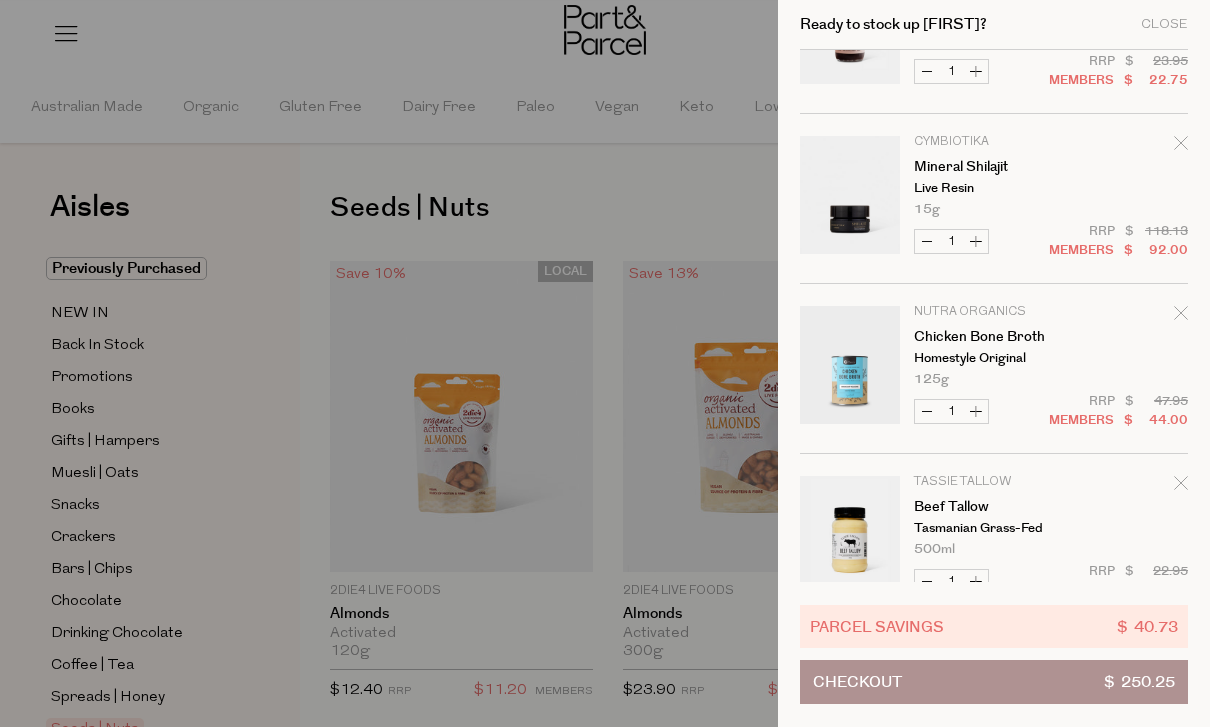 scroll, scrollTop: 85, scrollLeft: 0, axis: vertical 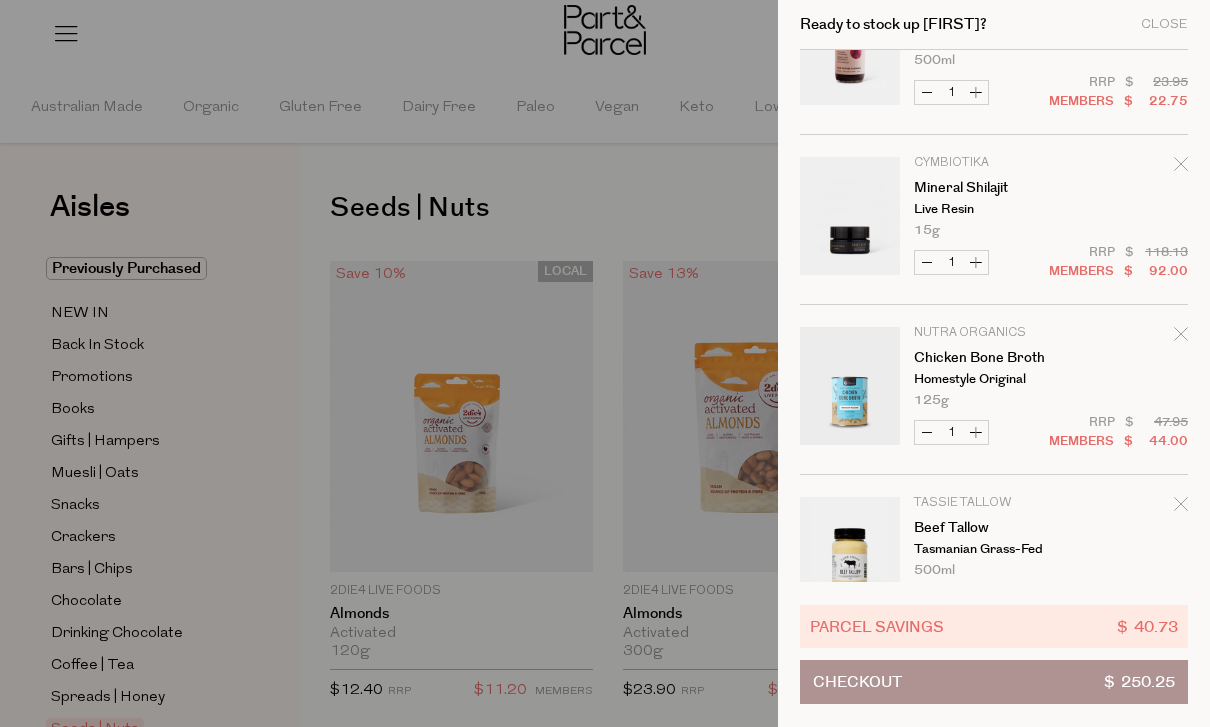 click 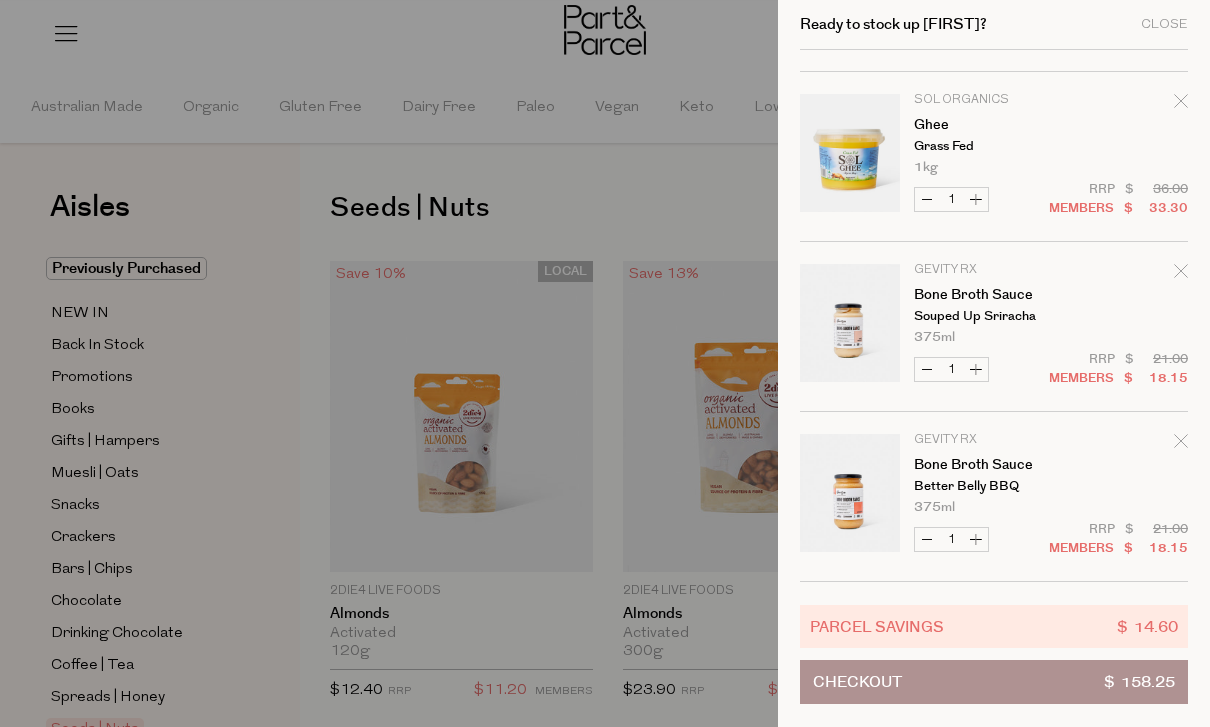scroll, scrollTop: 488, scrollLeft: 0, axis: vertical 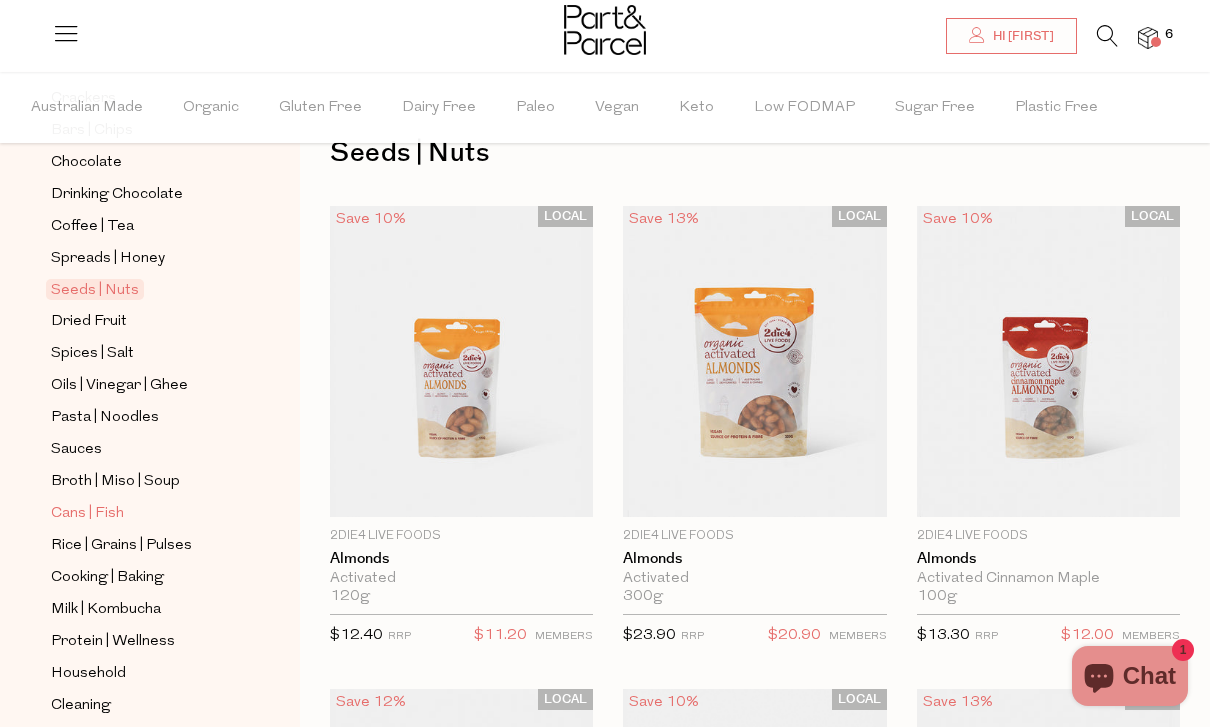 click on "Cans | Fish" at bounding box center [87, 514] 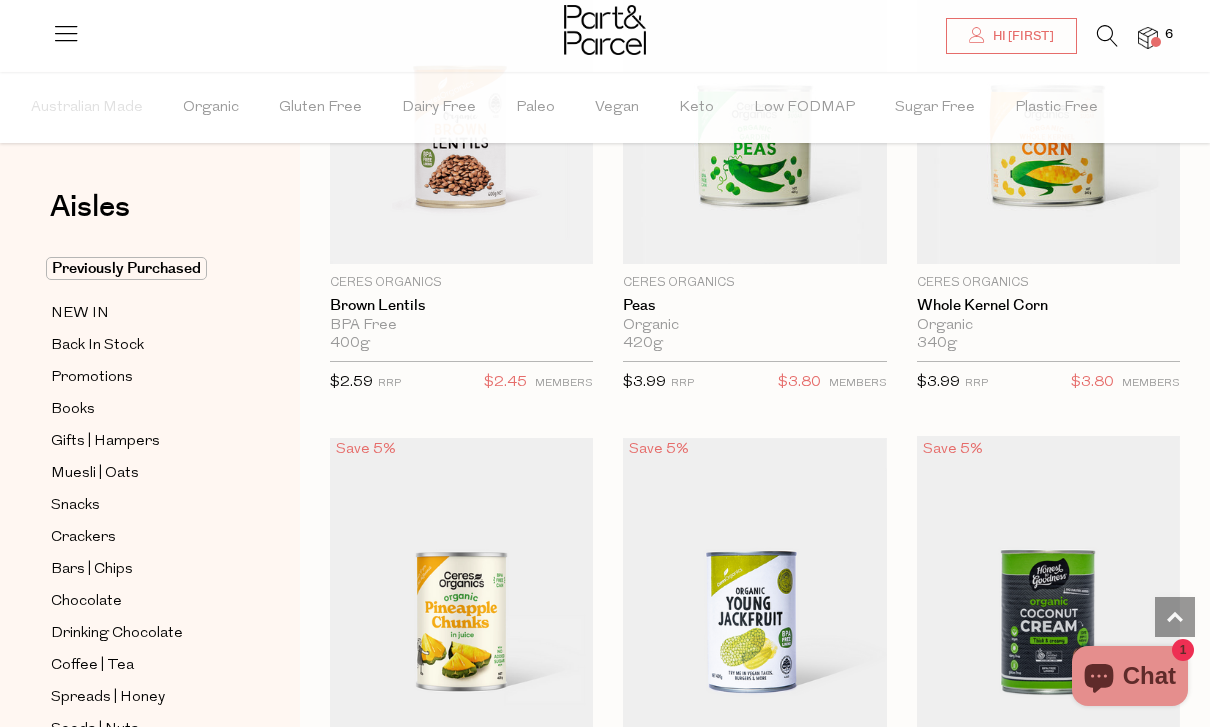 scroll, scrollTop: 1753, scrollLeft: 0, axis: vertical 